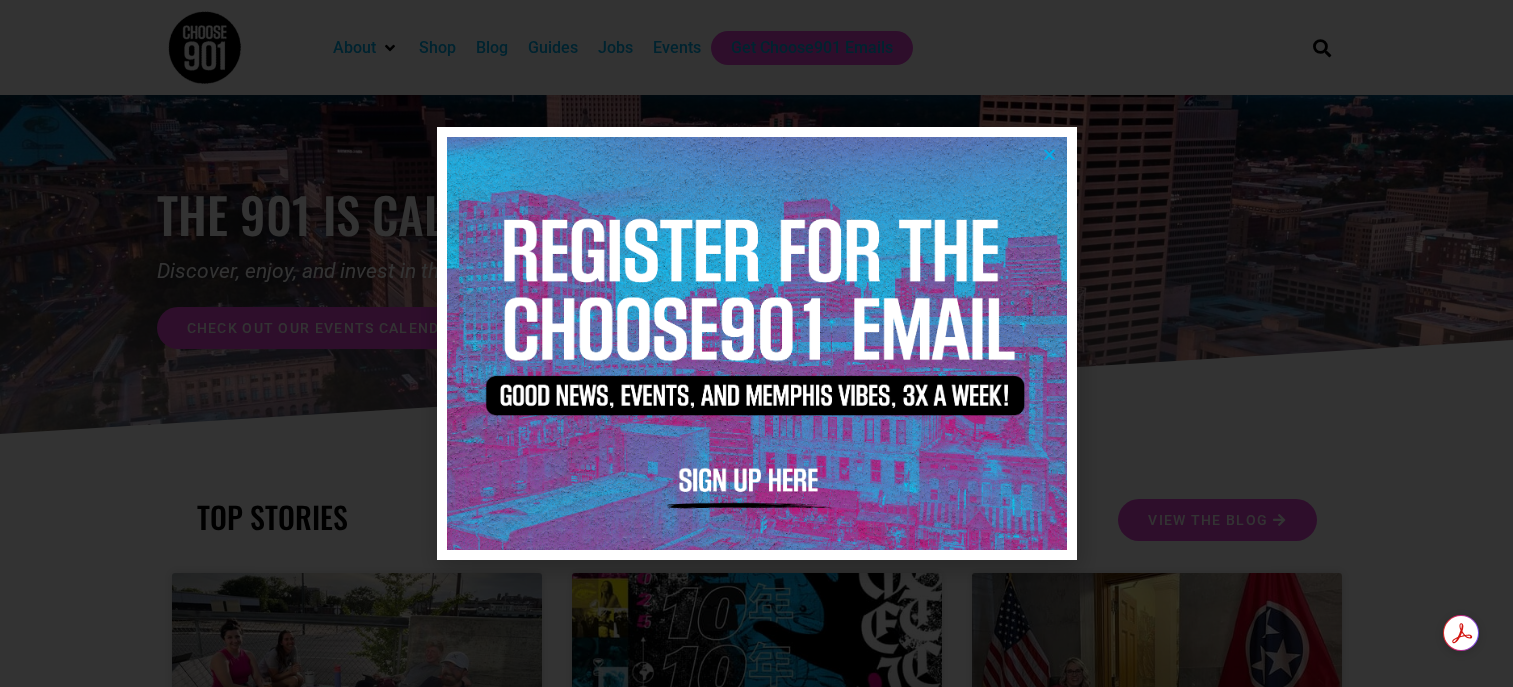 scroll, scrollTop: 0, scrollLeft: 0, axis: both 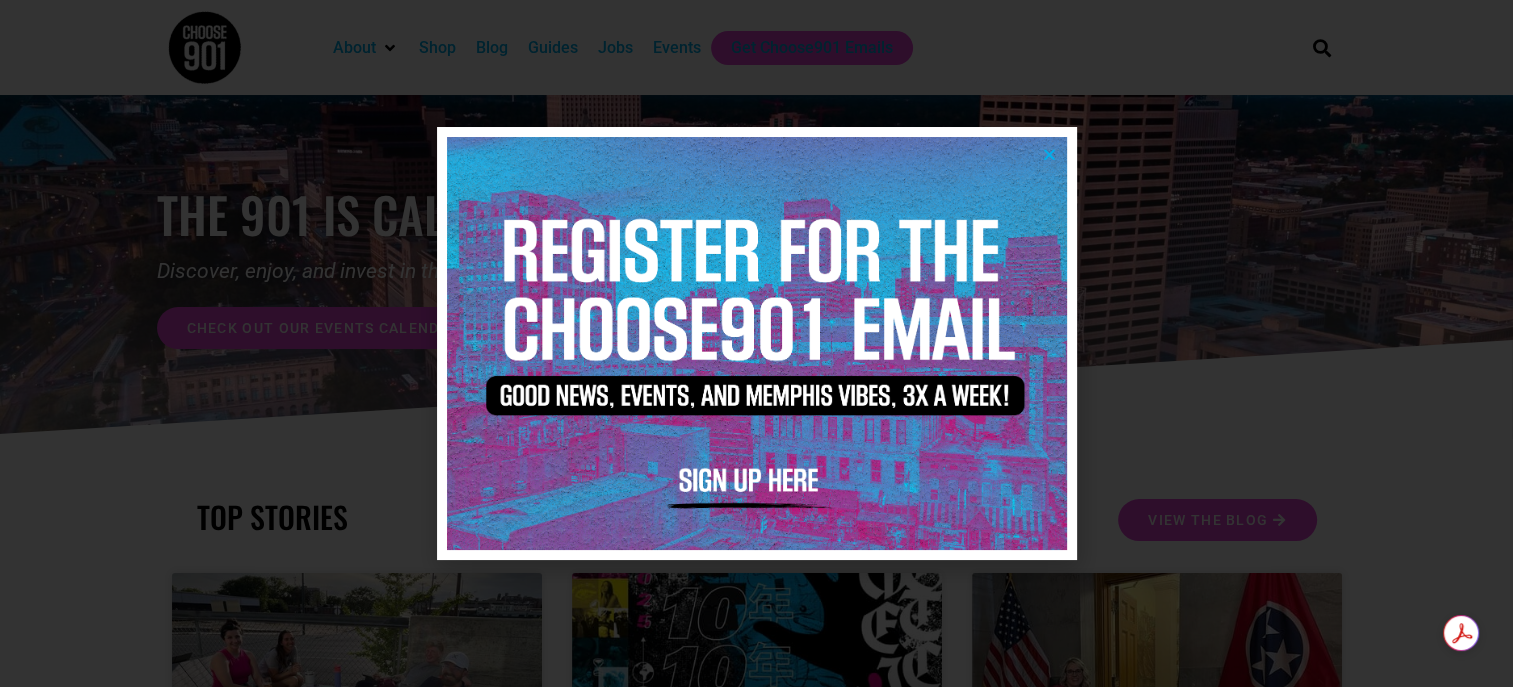 click at bounding box center [1049, 154] 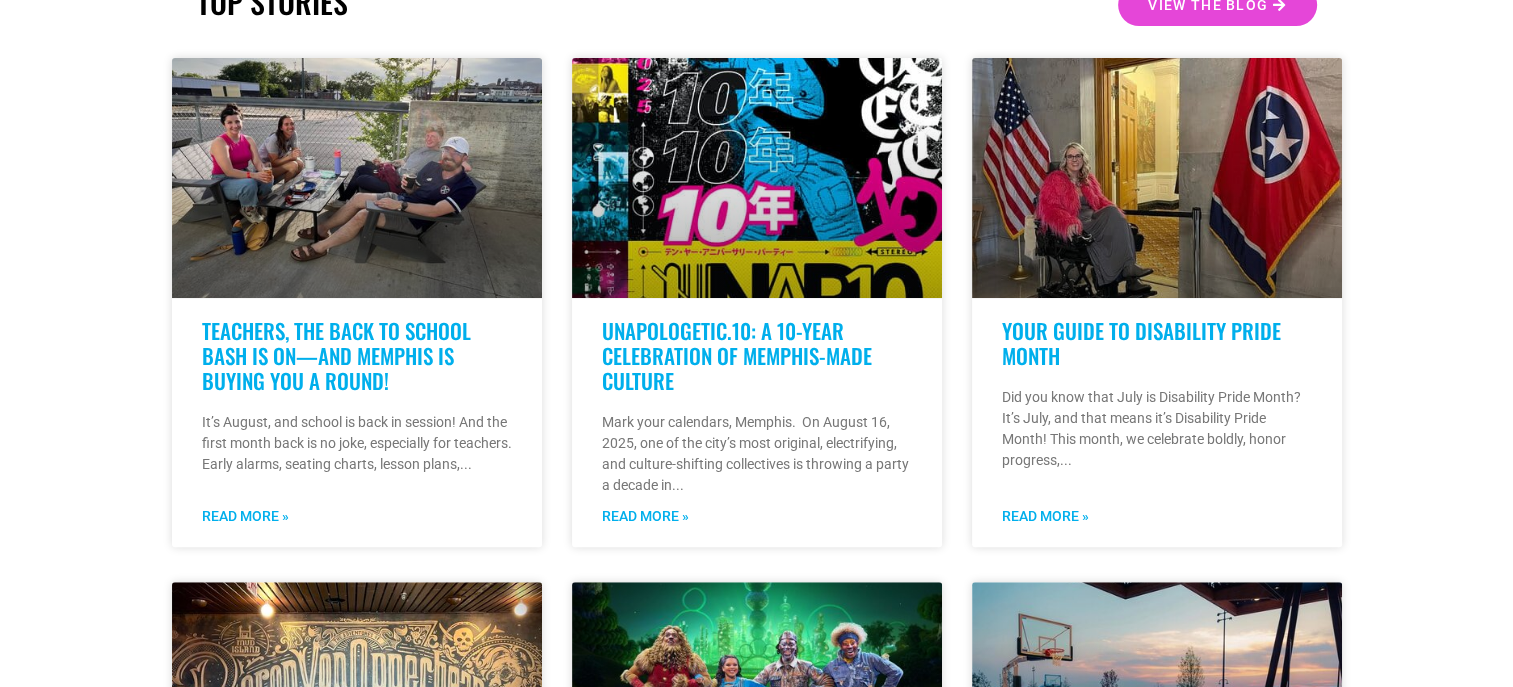 scroll, scrollTop: 516, scrollLeft: 0, axis: vertical 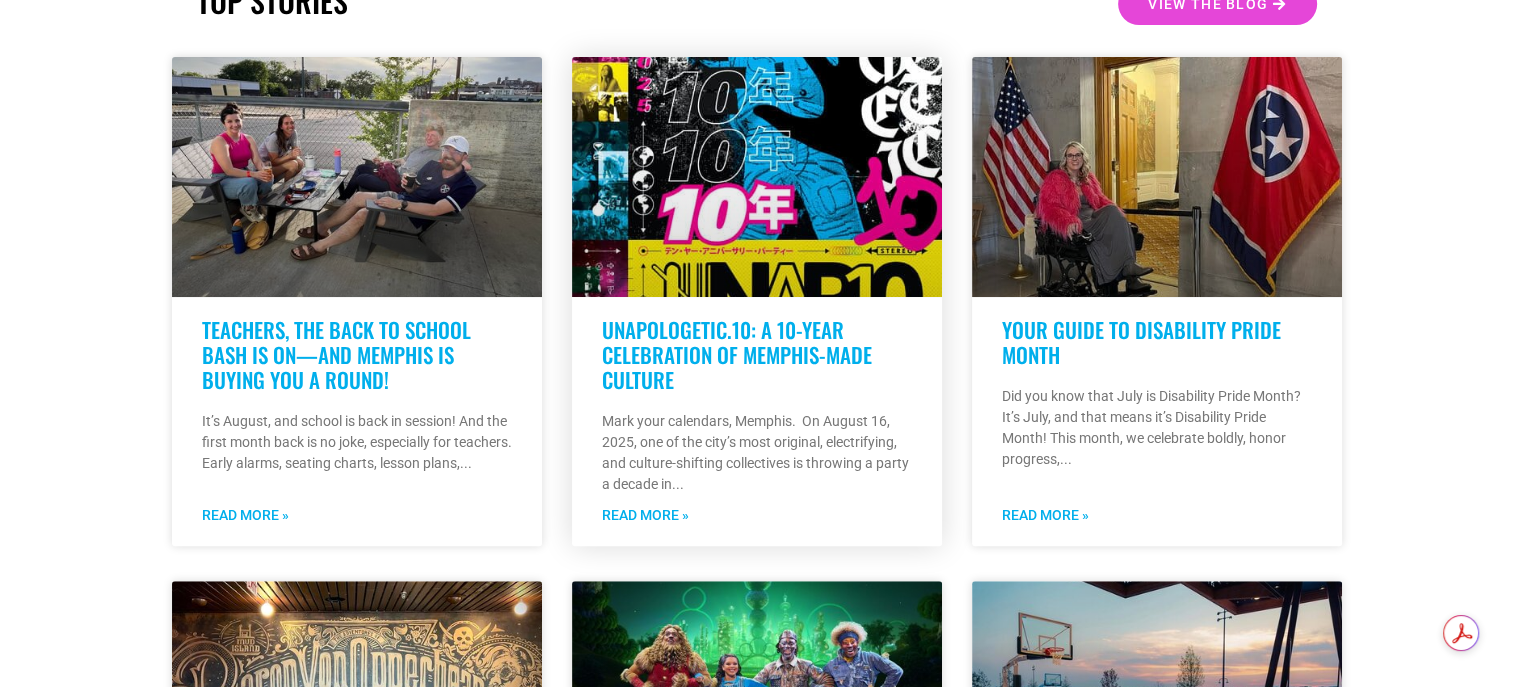 click on "Read More »" at bounding box center [645, 515] 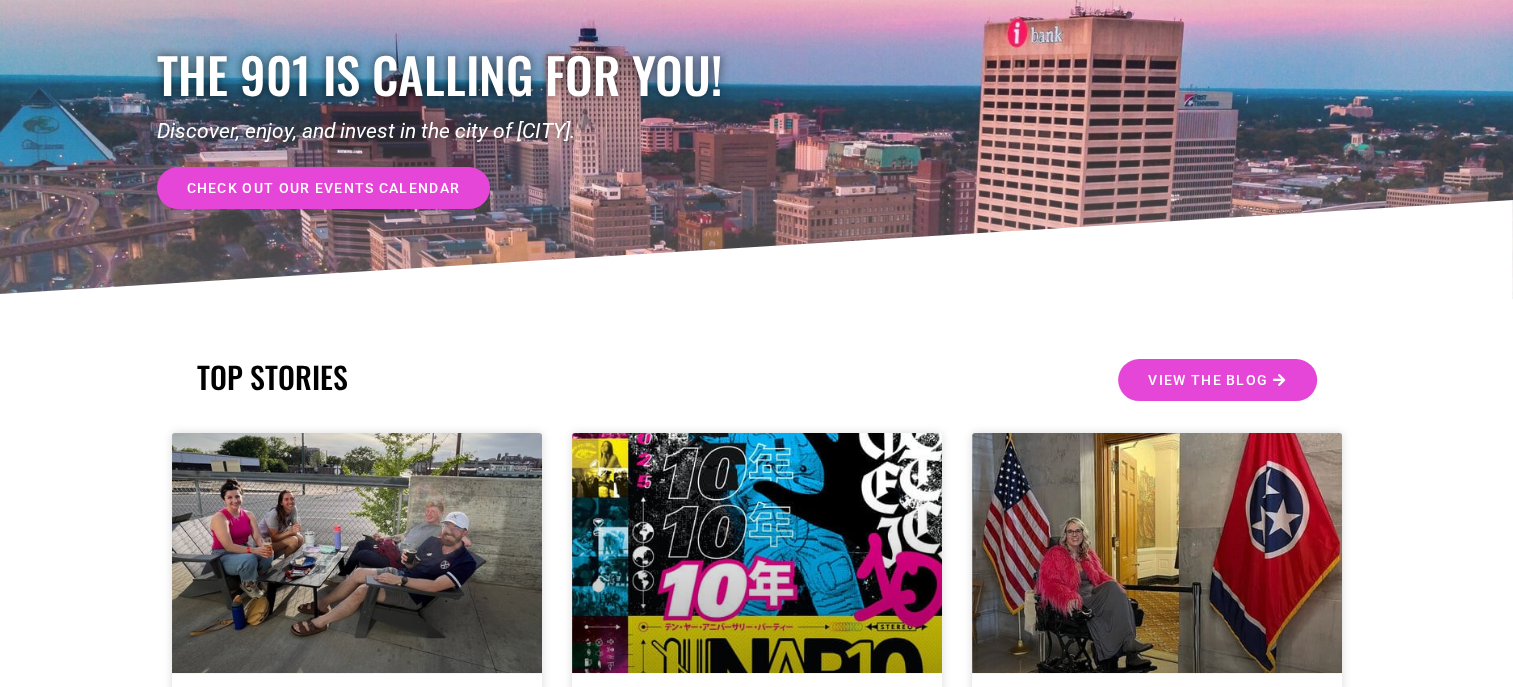 scroll, scrollTop: 0, scrollLeft: 0, axis: both 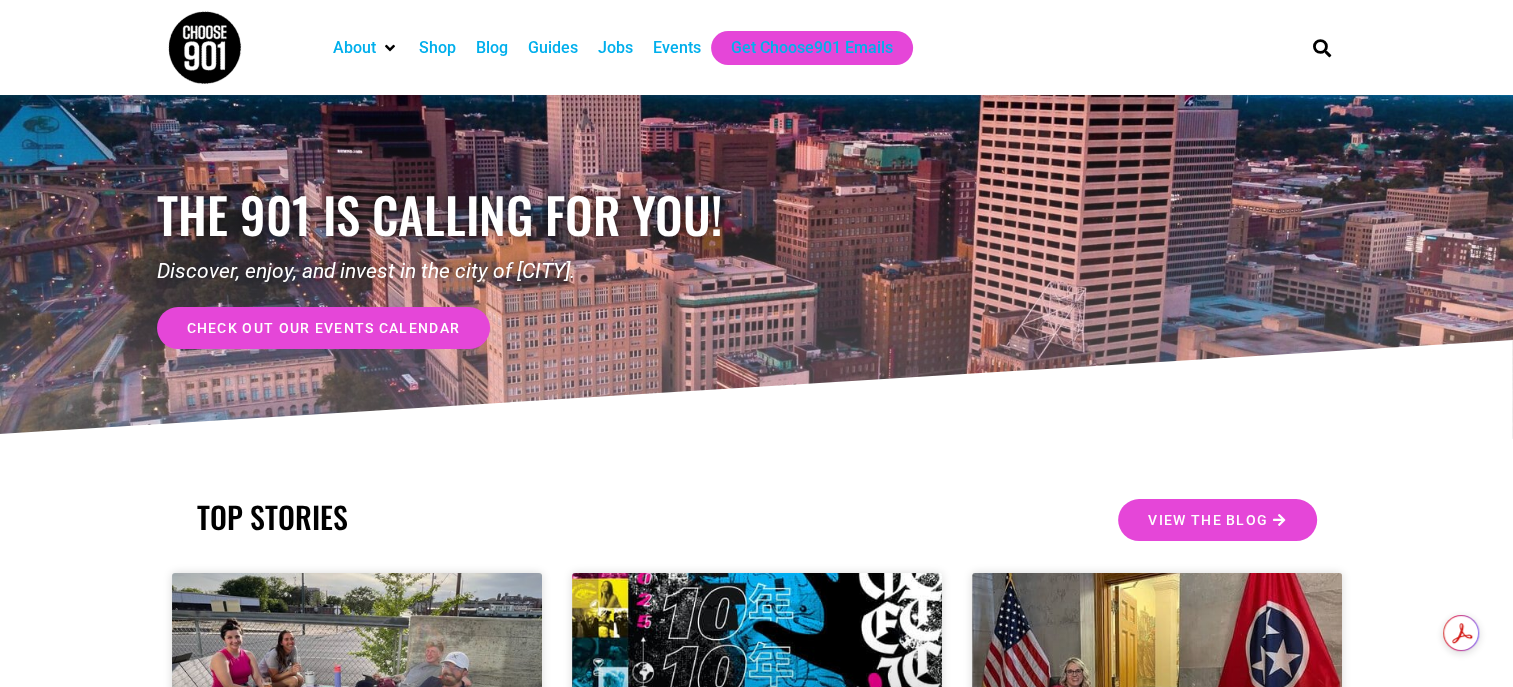 click on "Events" at bounding box center (677, 48) 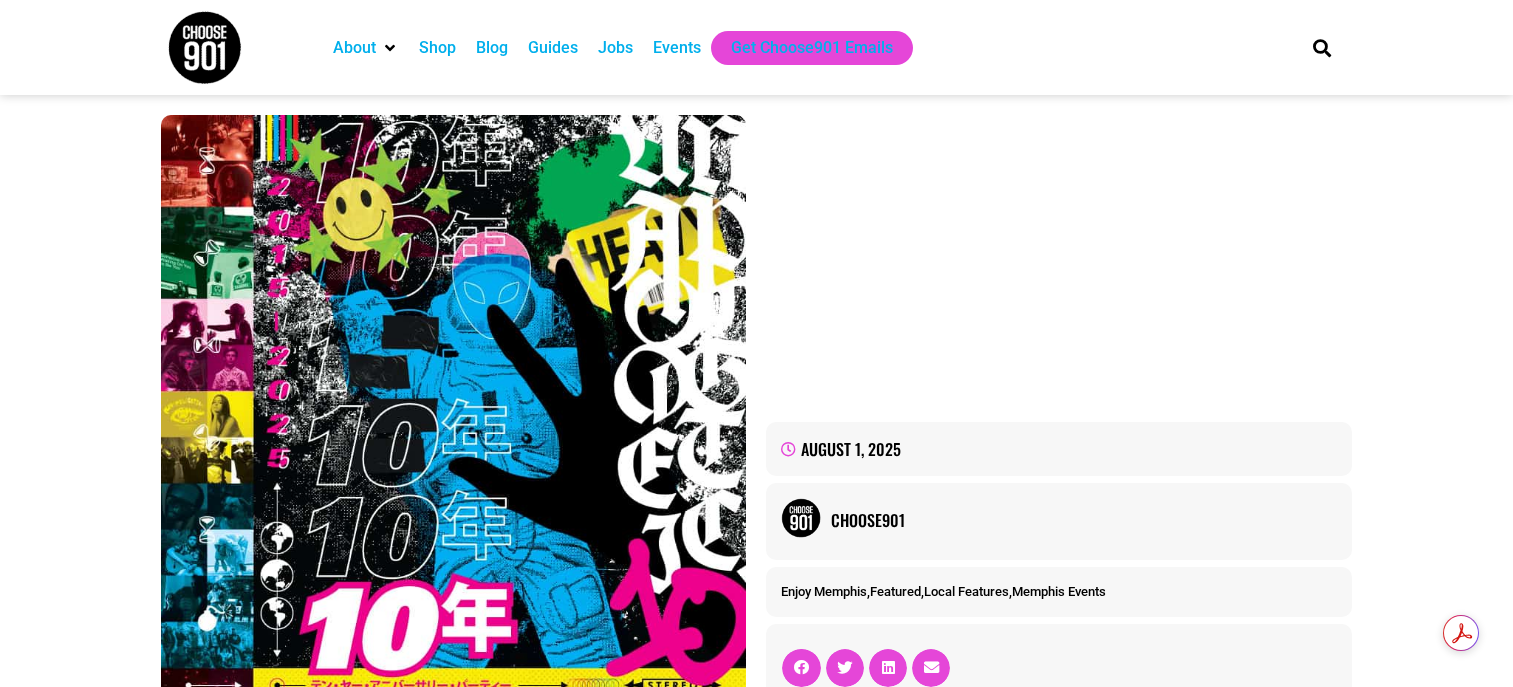 scroll, scrollTop: 0, scrollLeft: 0, axis: both 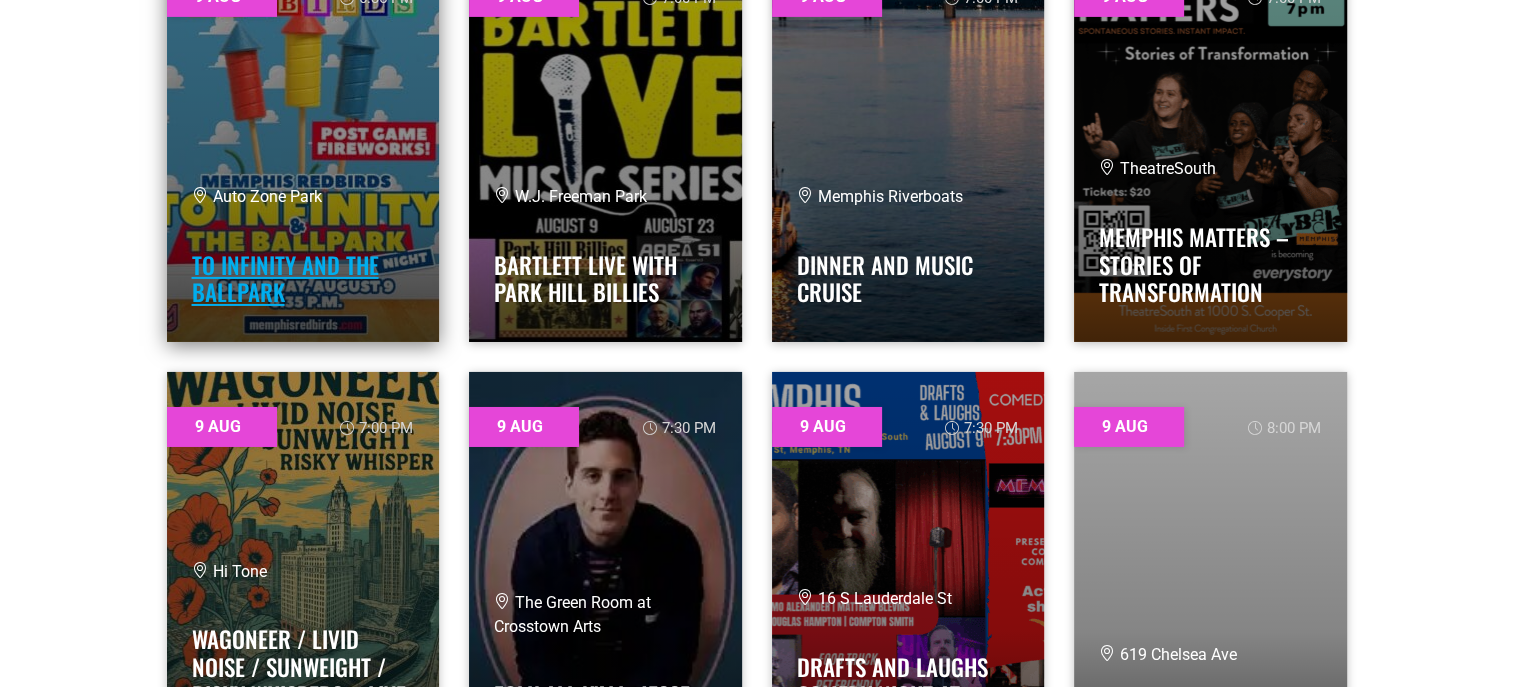 click on "To Infinity and the Ballpark" at bounding box center (285, 279) 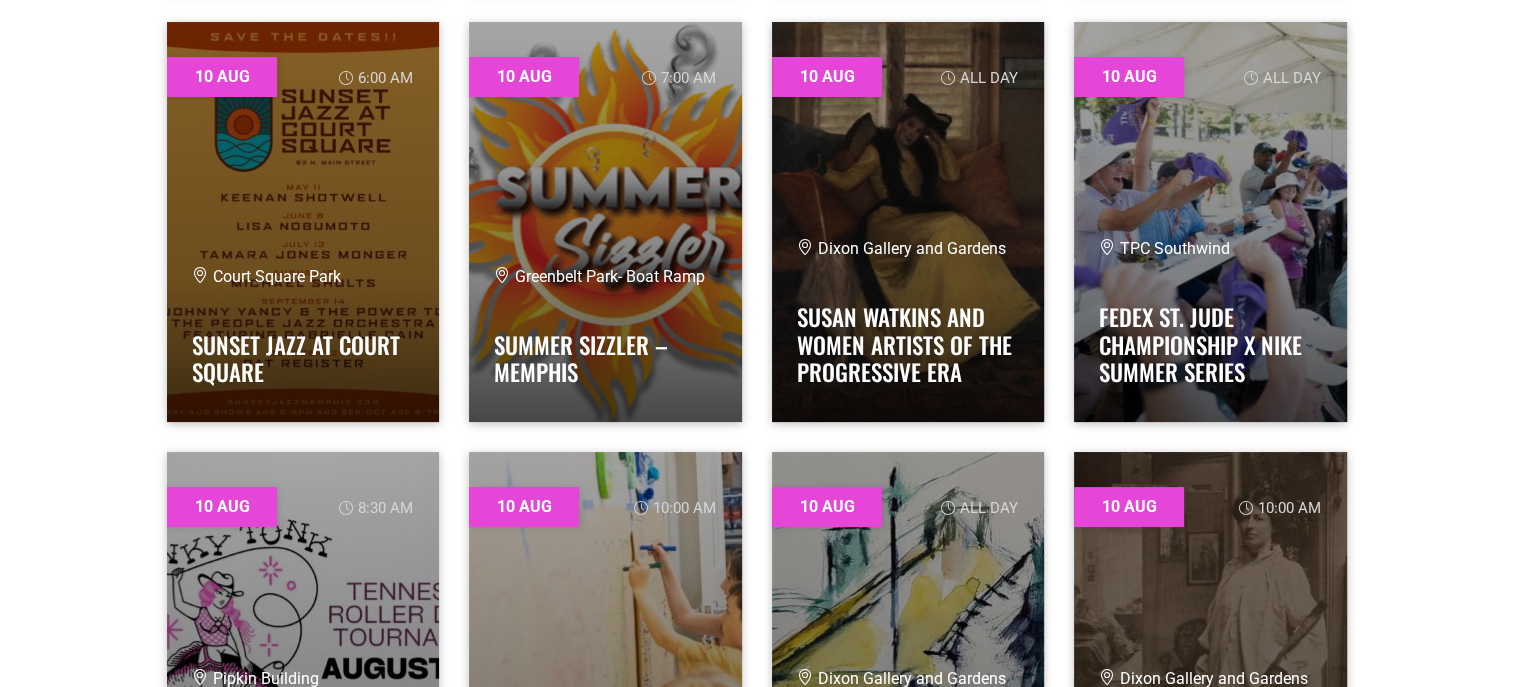 scroll, scrollTop: 7620, scrollLeft: 0, axis: vertical 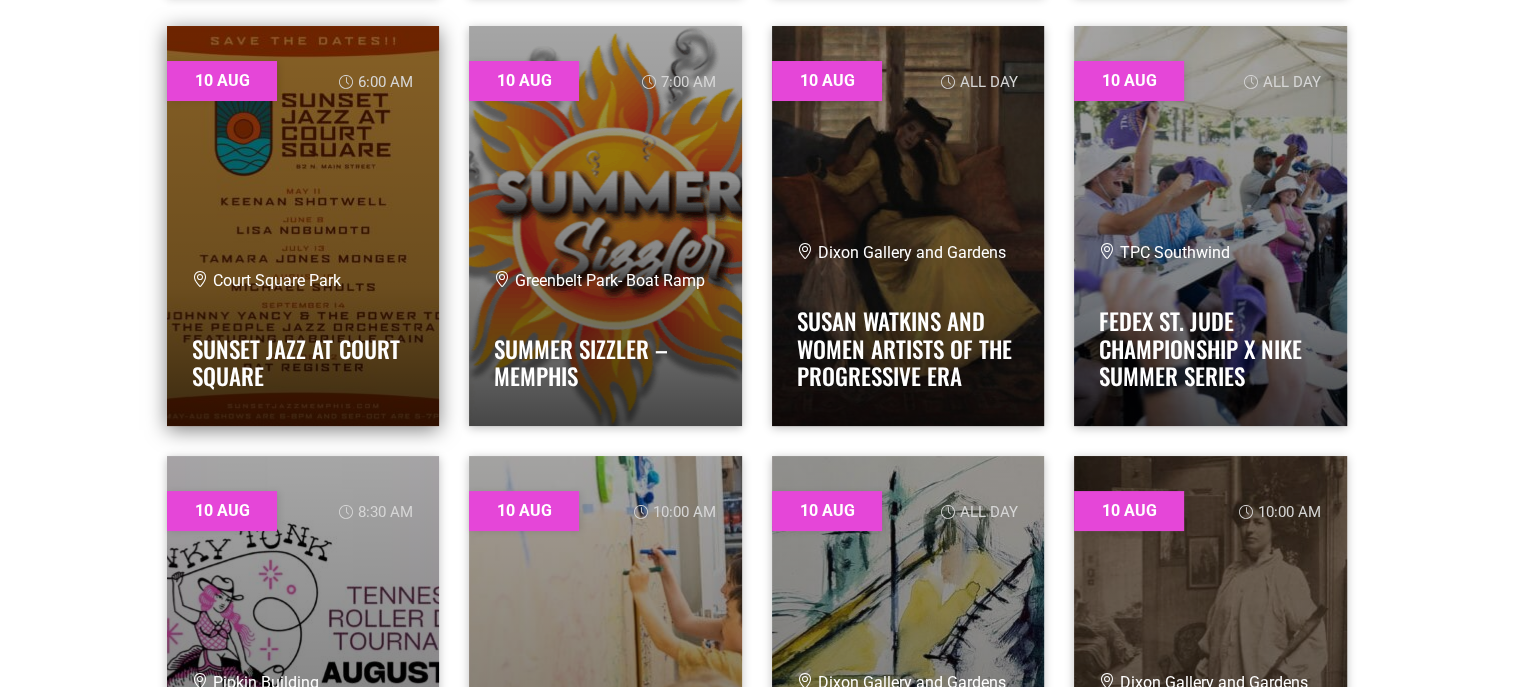 click at bounding box center (303, 226) 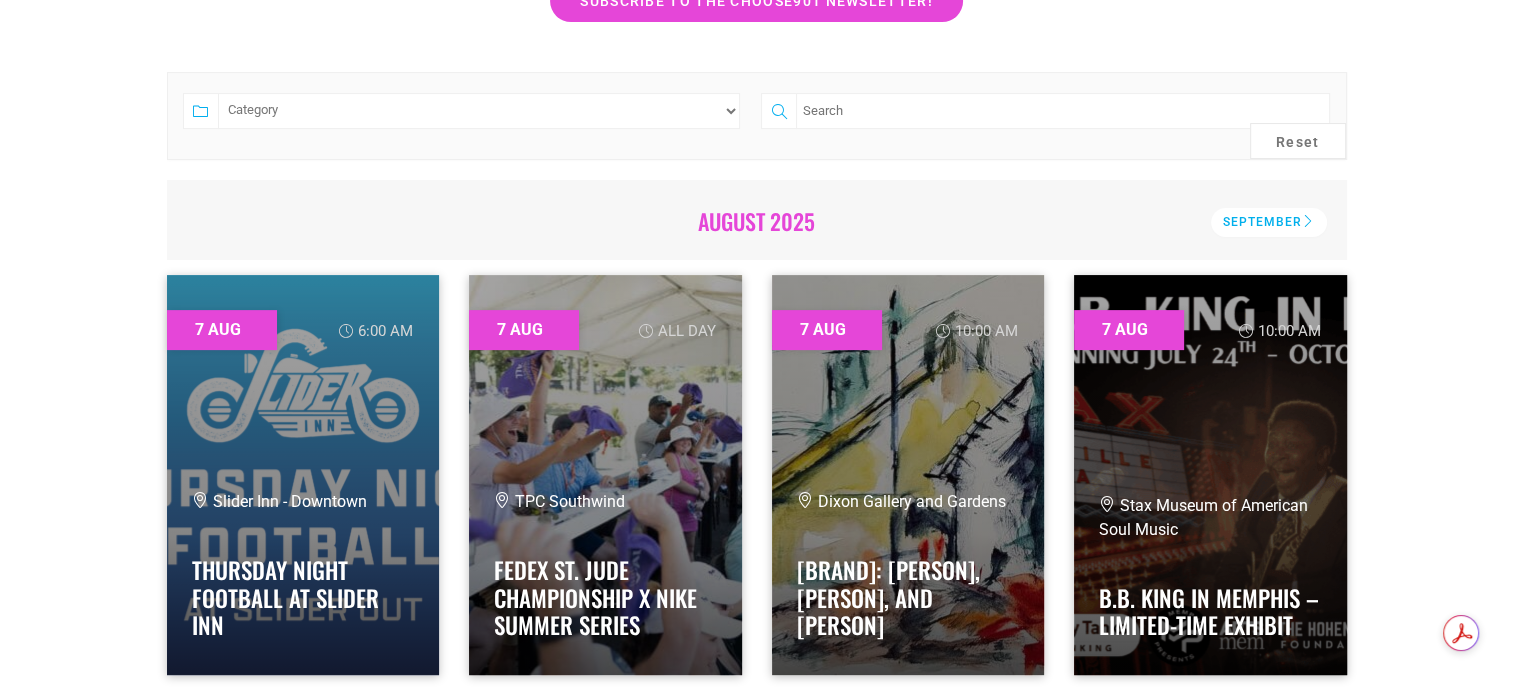 scroll, scrollTop: 0, scrollLeft: 0, axis: both 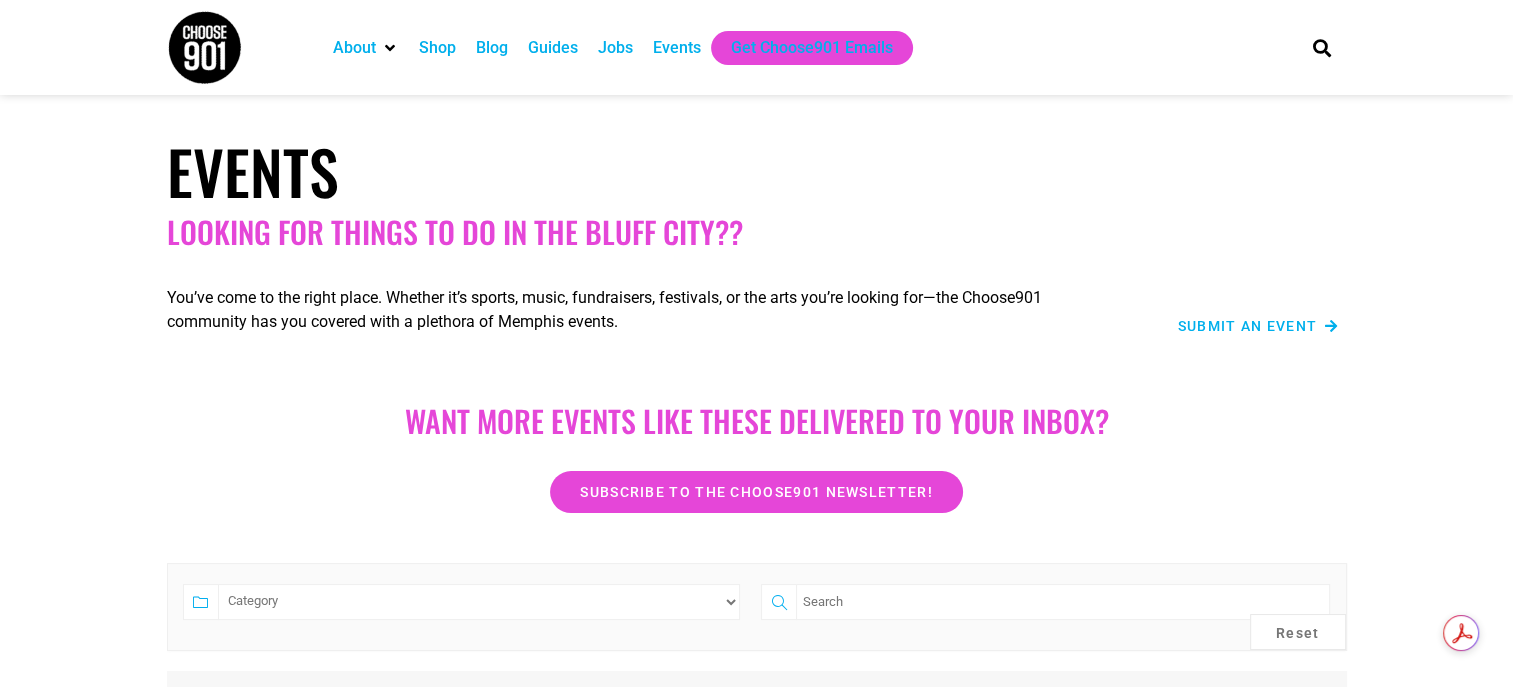 click on "Jobs" at bounding box center (615, 48) 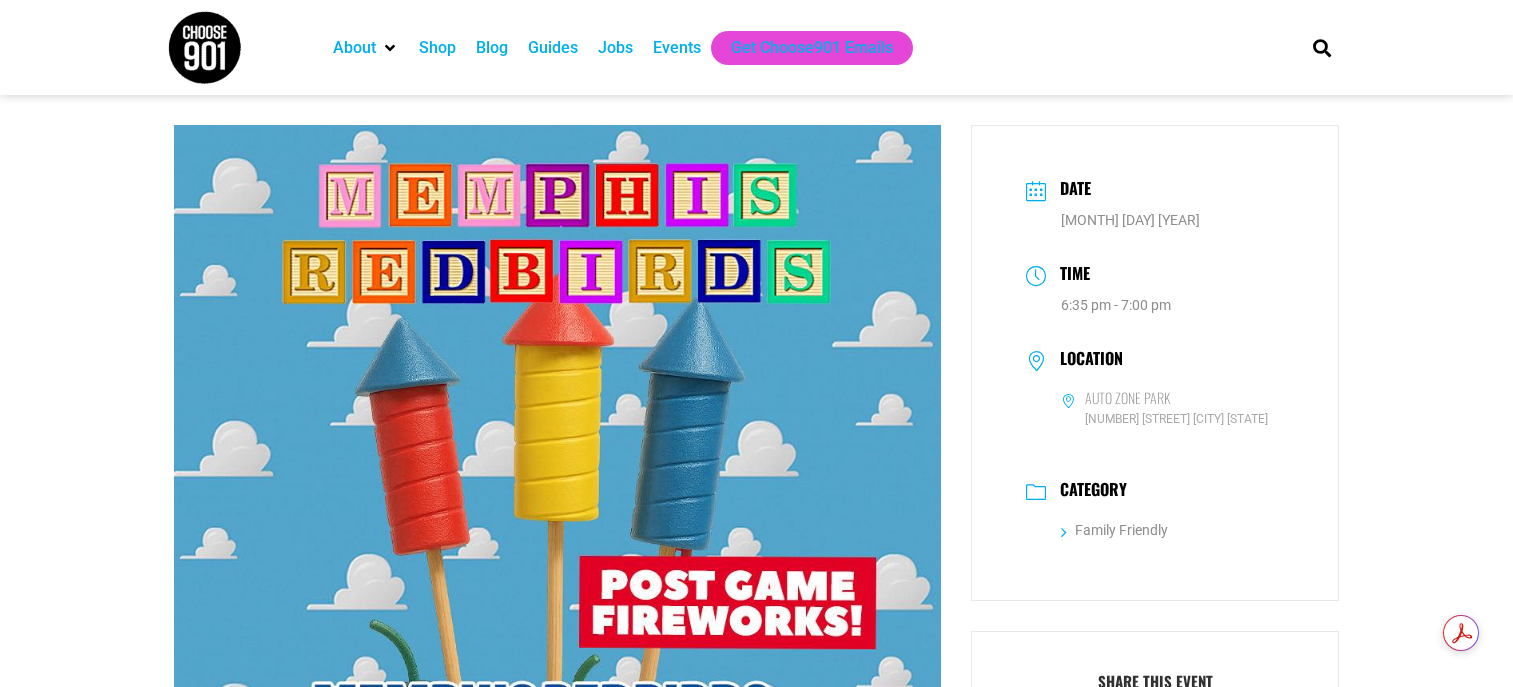 scroll, scrollTop: 0, scrollLeft: 0, axis: both 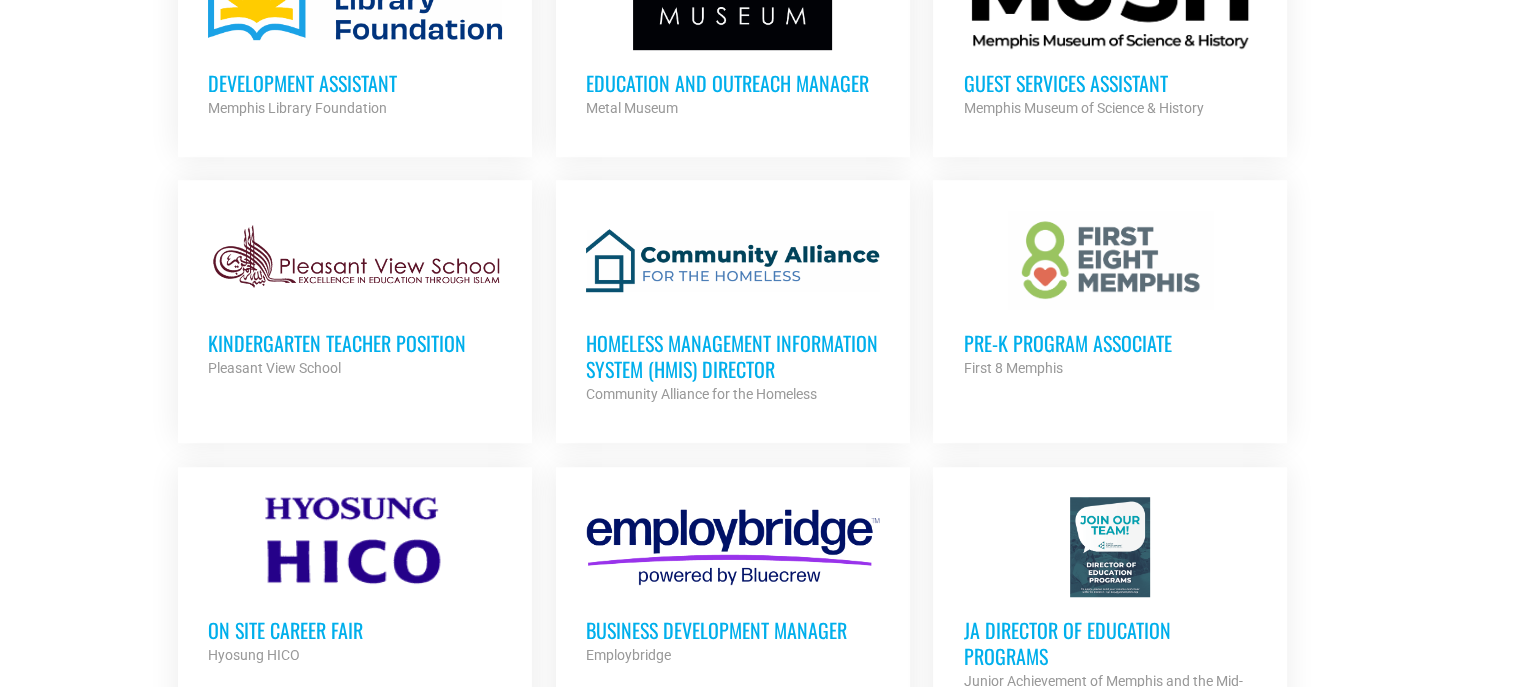 click on "Homeless Management Information System (HMIS) Director" at bounding box center (733, 356) 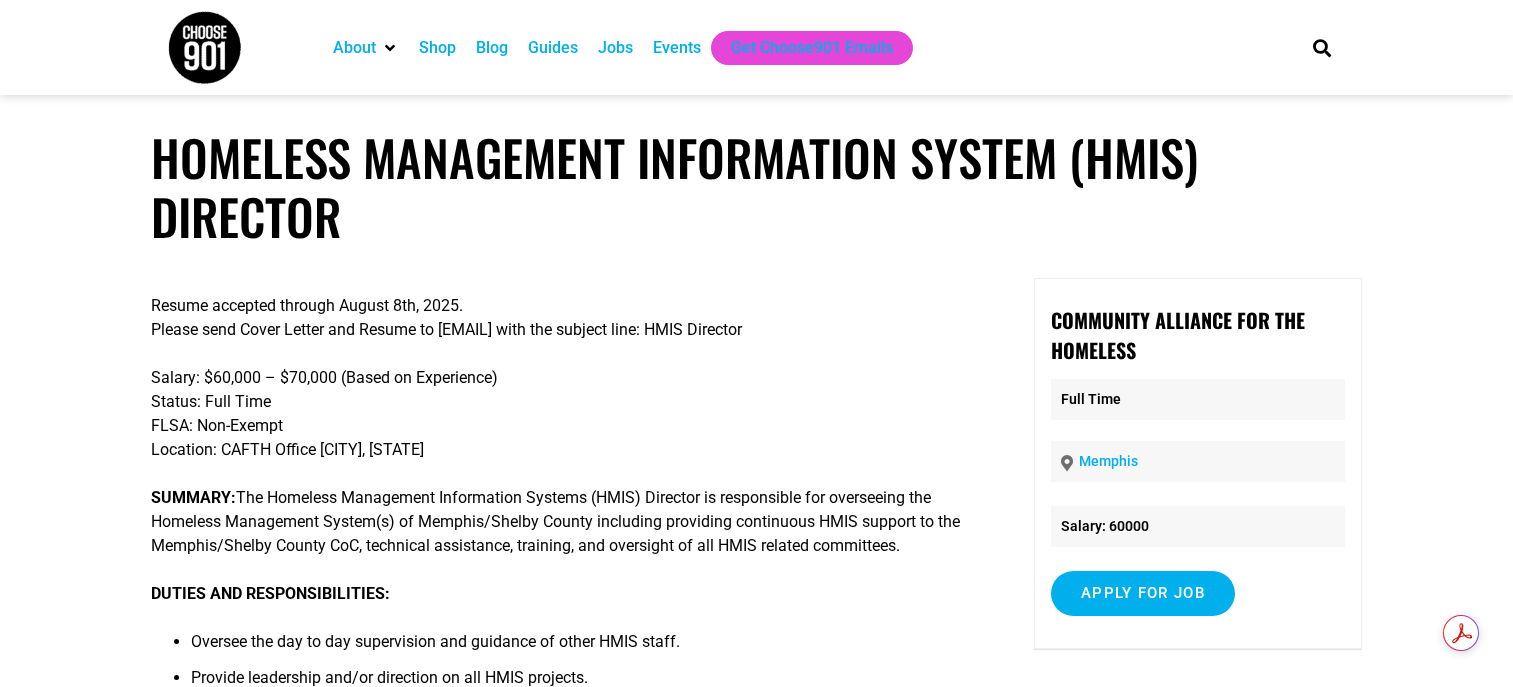 scroll, scrollTop: 0, scrollLeft: 0, axis: both 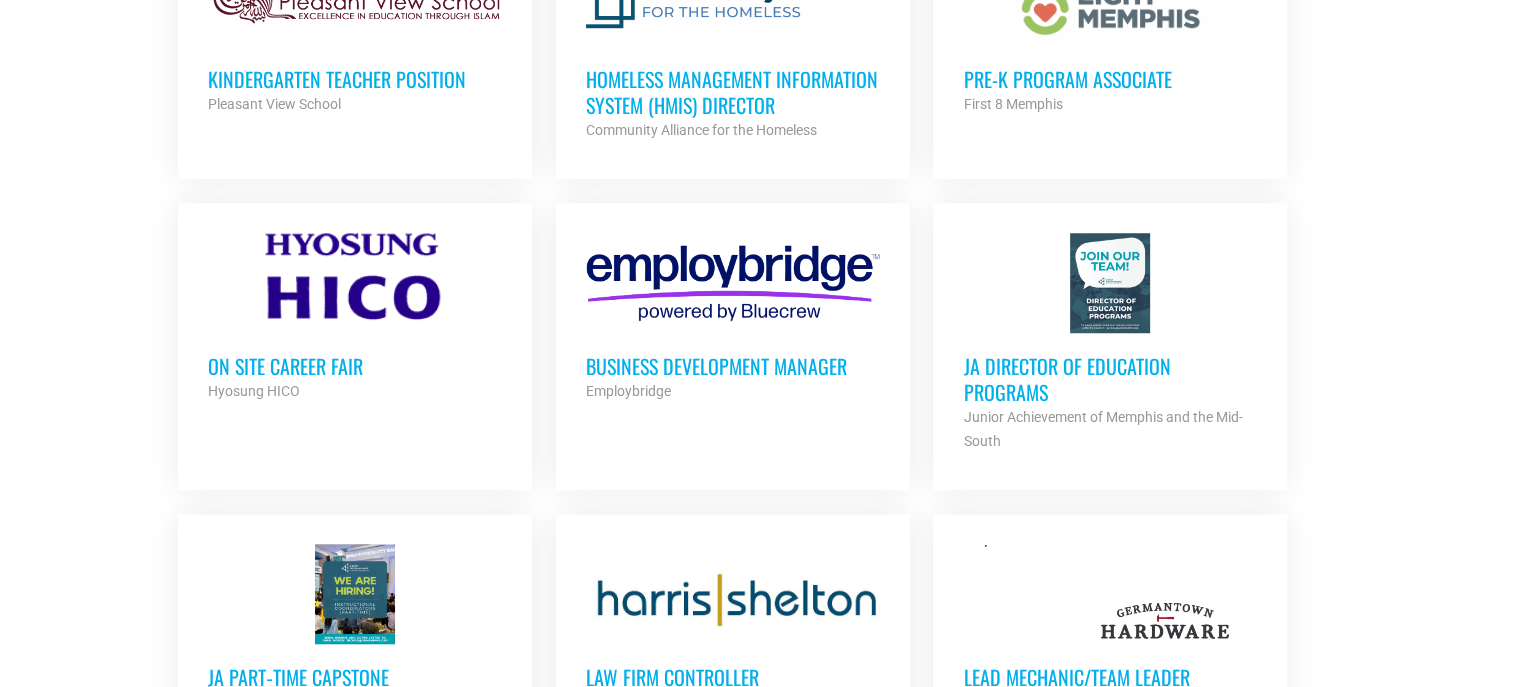 click at bounding box center (355, 283) 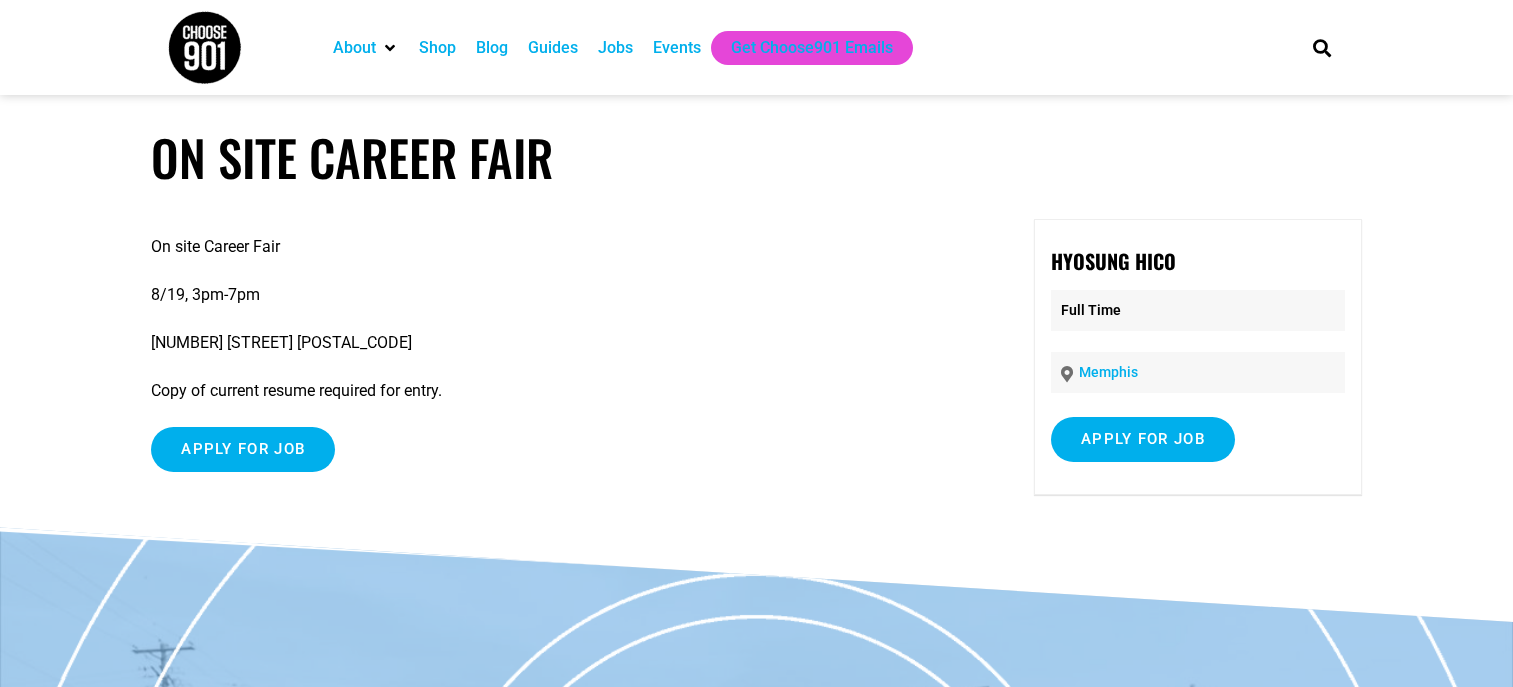 scroll, scrollTop: 0, scrollLeft: 0, axis: both 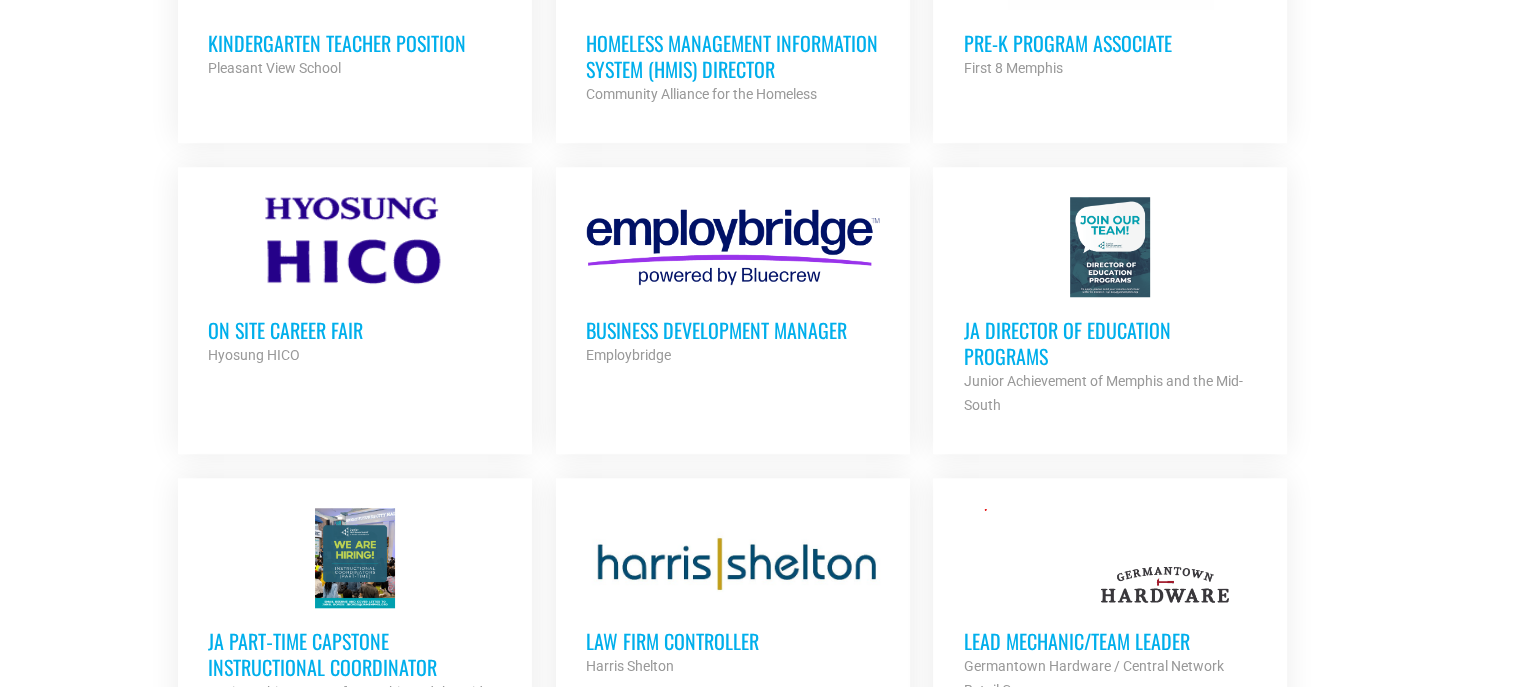 click on "JA Director of Education Programs" at bounding box center (1110, 343) 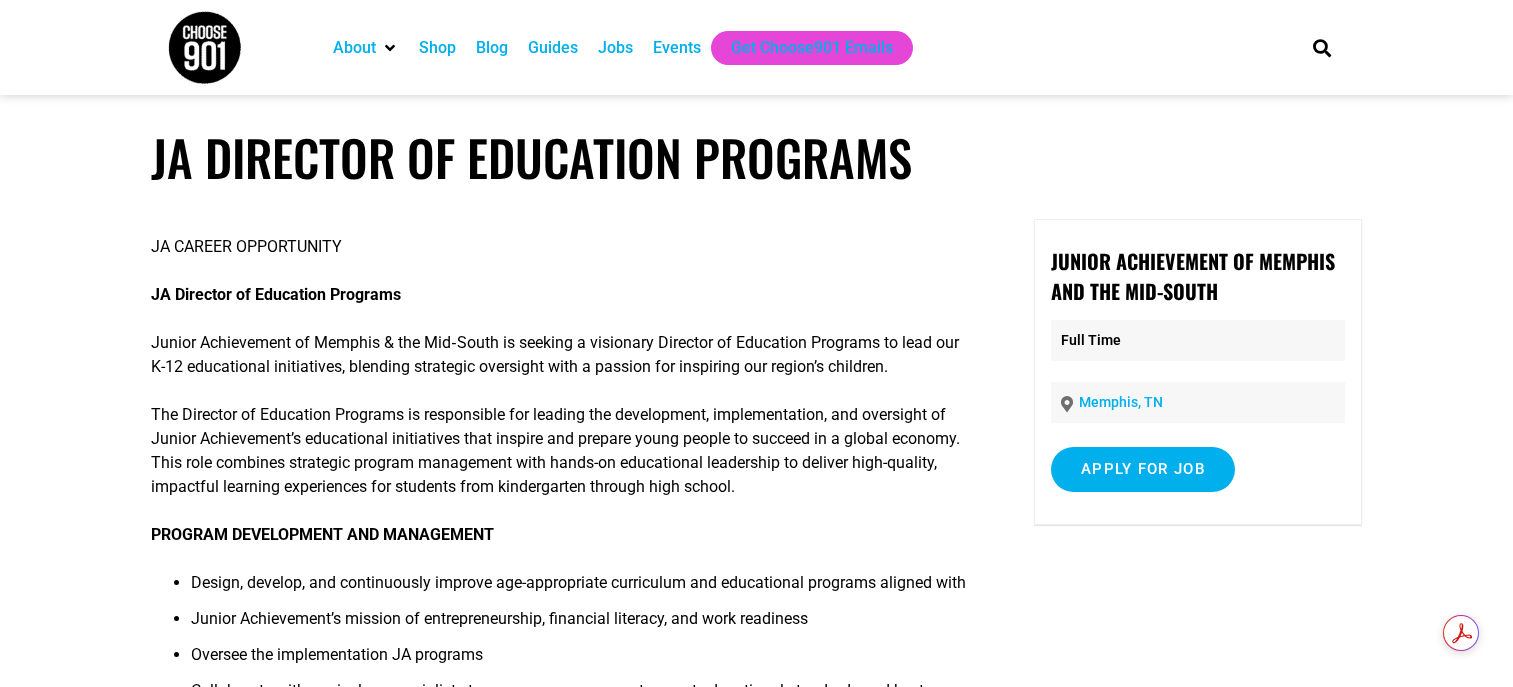 scroll, scrollTop: 0, scrollLeft: 0, axis: both 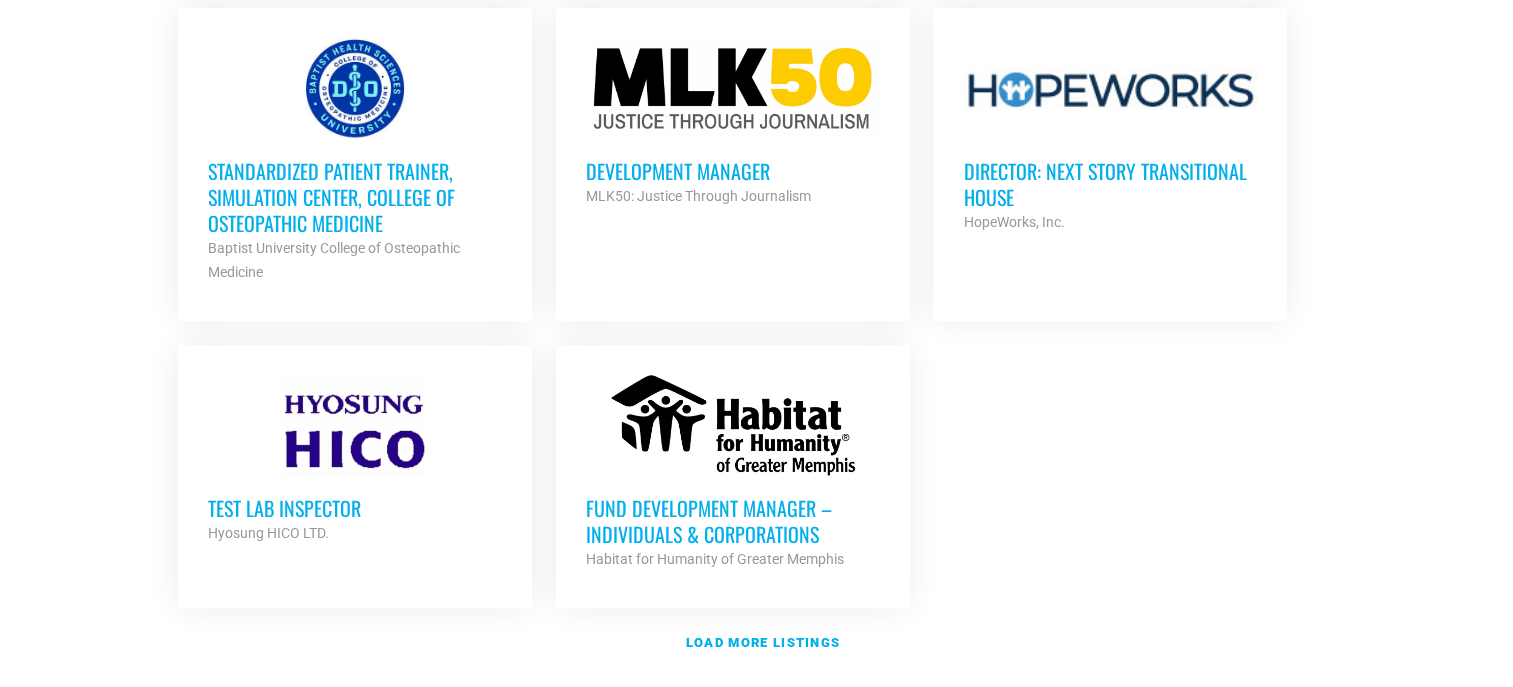 click on "Director: Next Story Transitional House" at bounding box center (1110, 184) 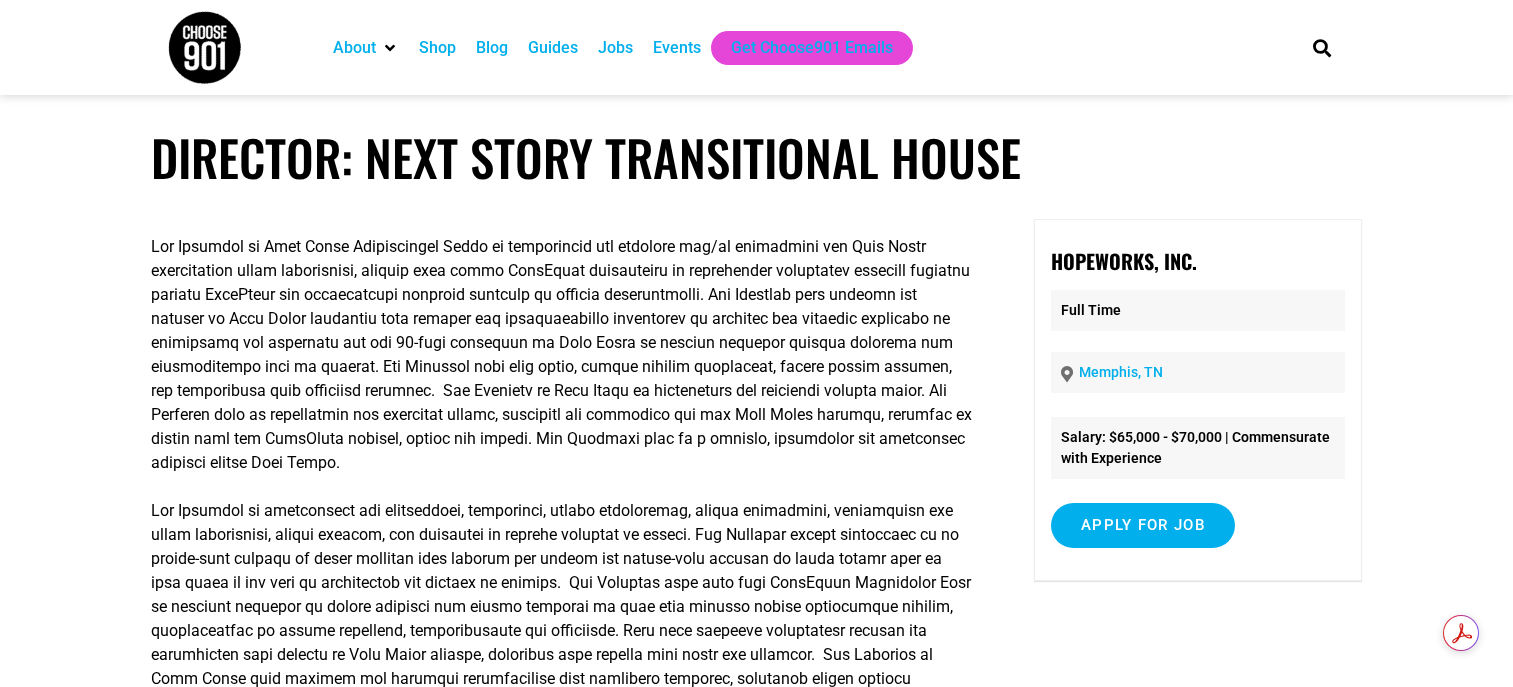 scroll, scrollTop: 0, scrollLeft: 0, axis: both 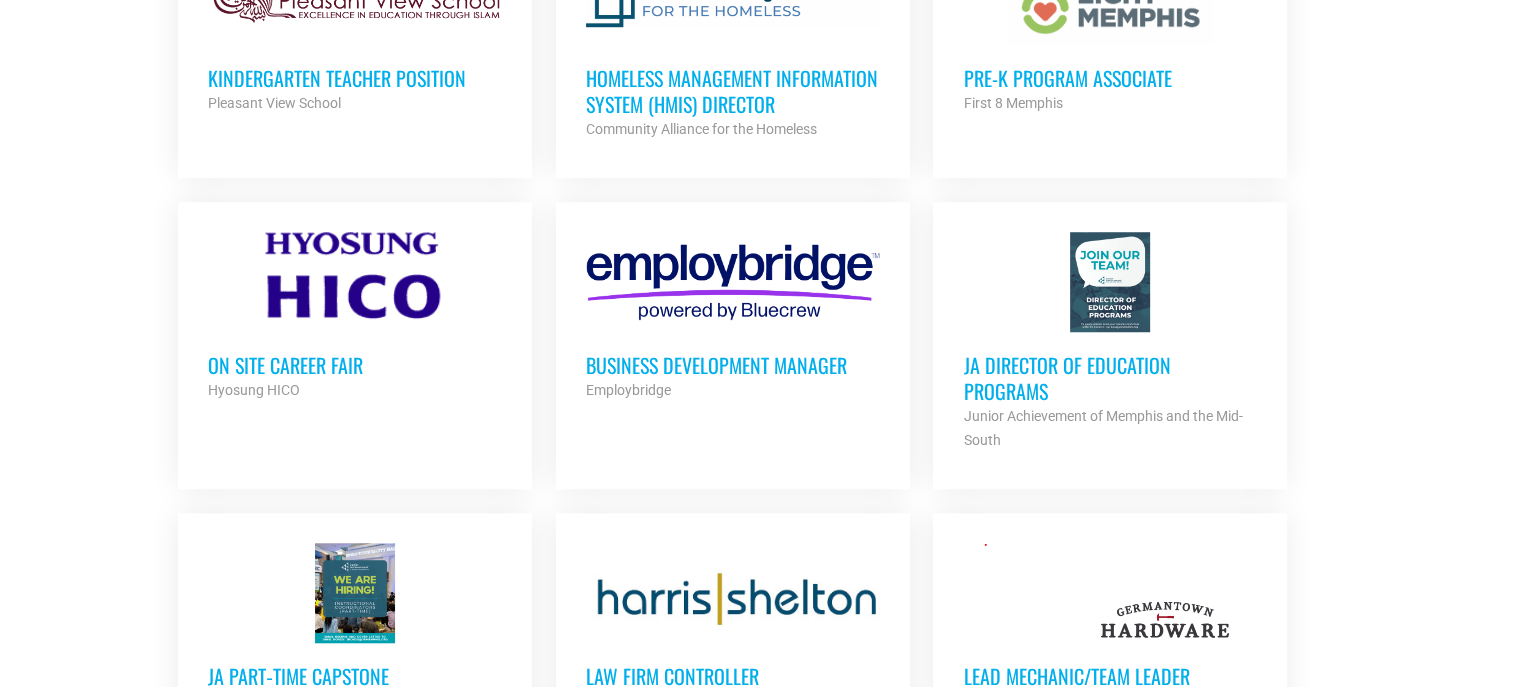 click on "Business Development Manager" at bounding box center (733, 365) 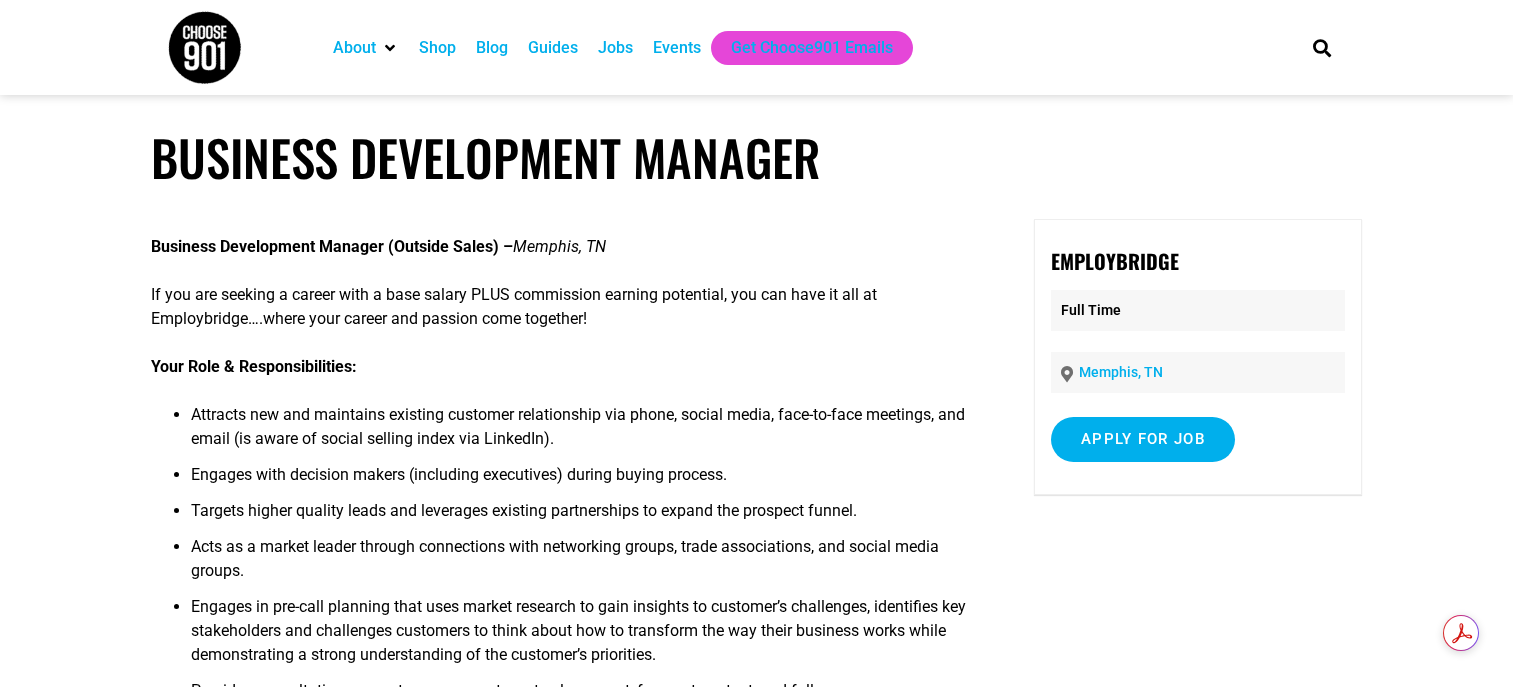 scroll, scrollTop: 0, scrollLeft: 0, axis: both 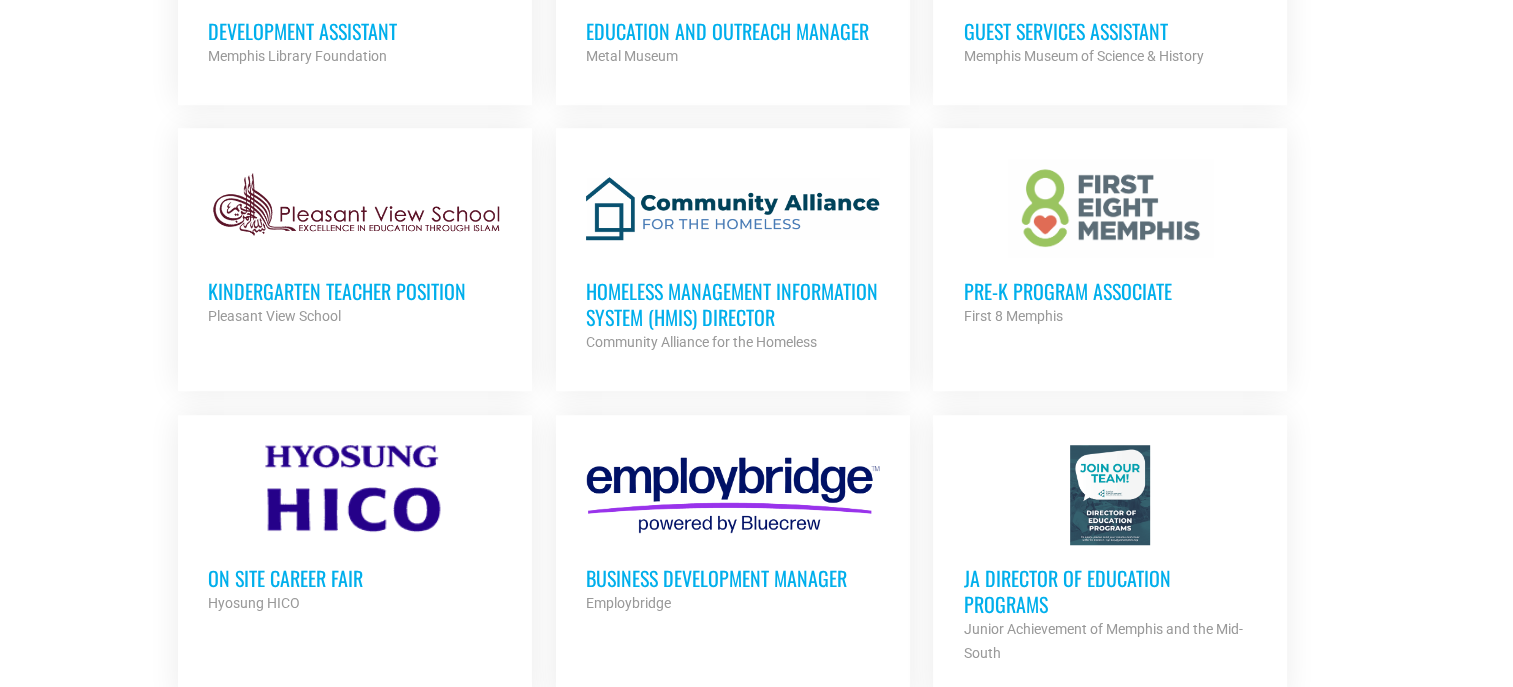 click at bounding box center (355, 208) 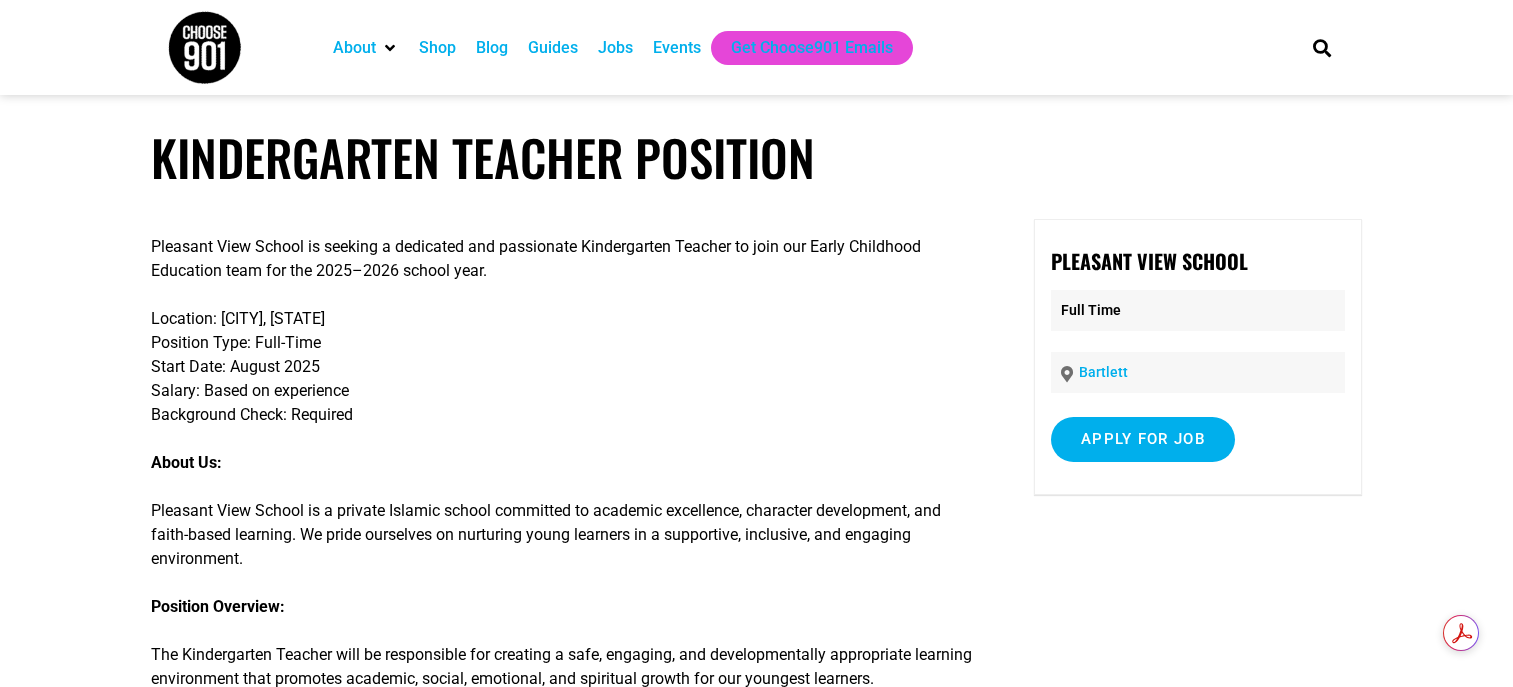 scroll, scrollTop: 0, scrollLeft: 0, axis: both 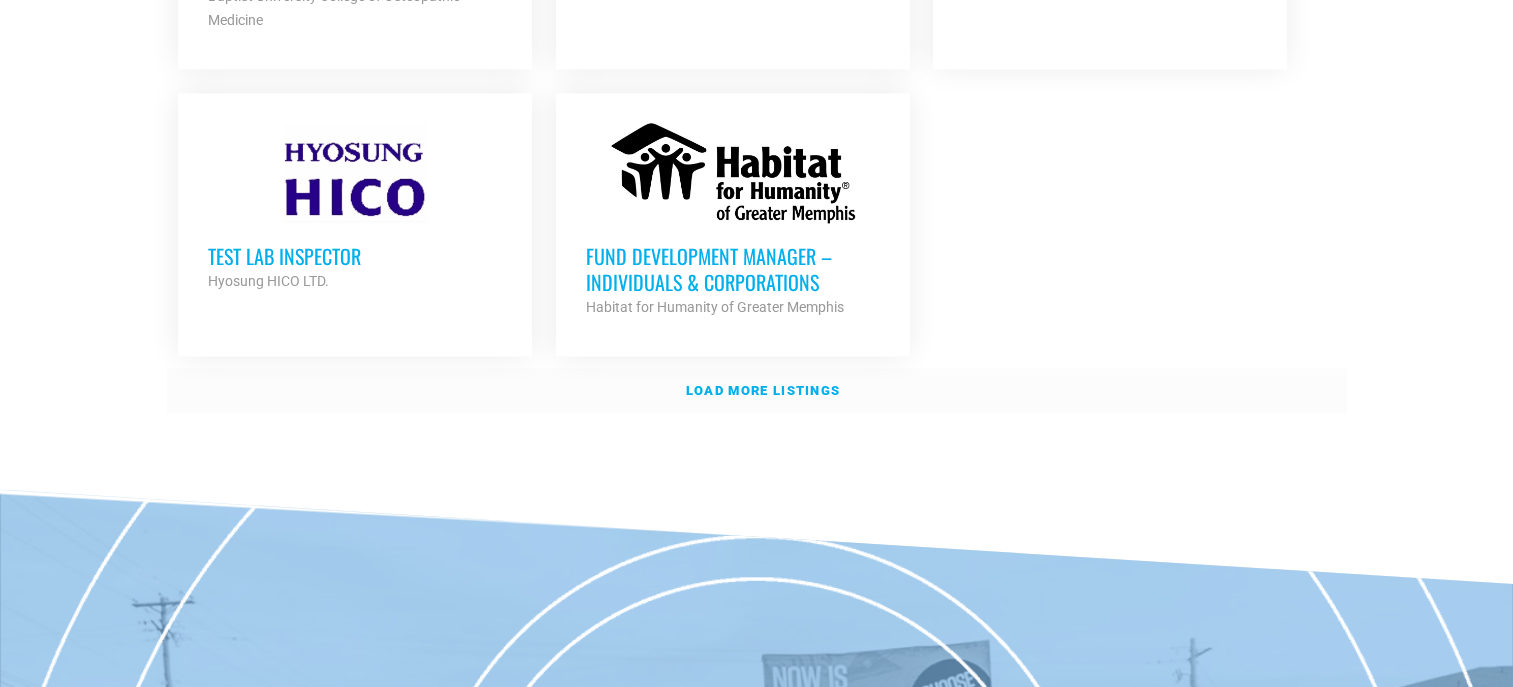 click on "Load more listings" at bounding box center [763, 390] 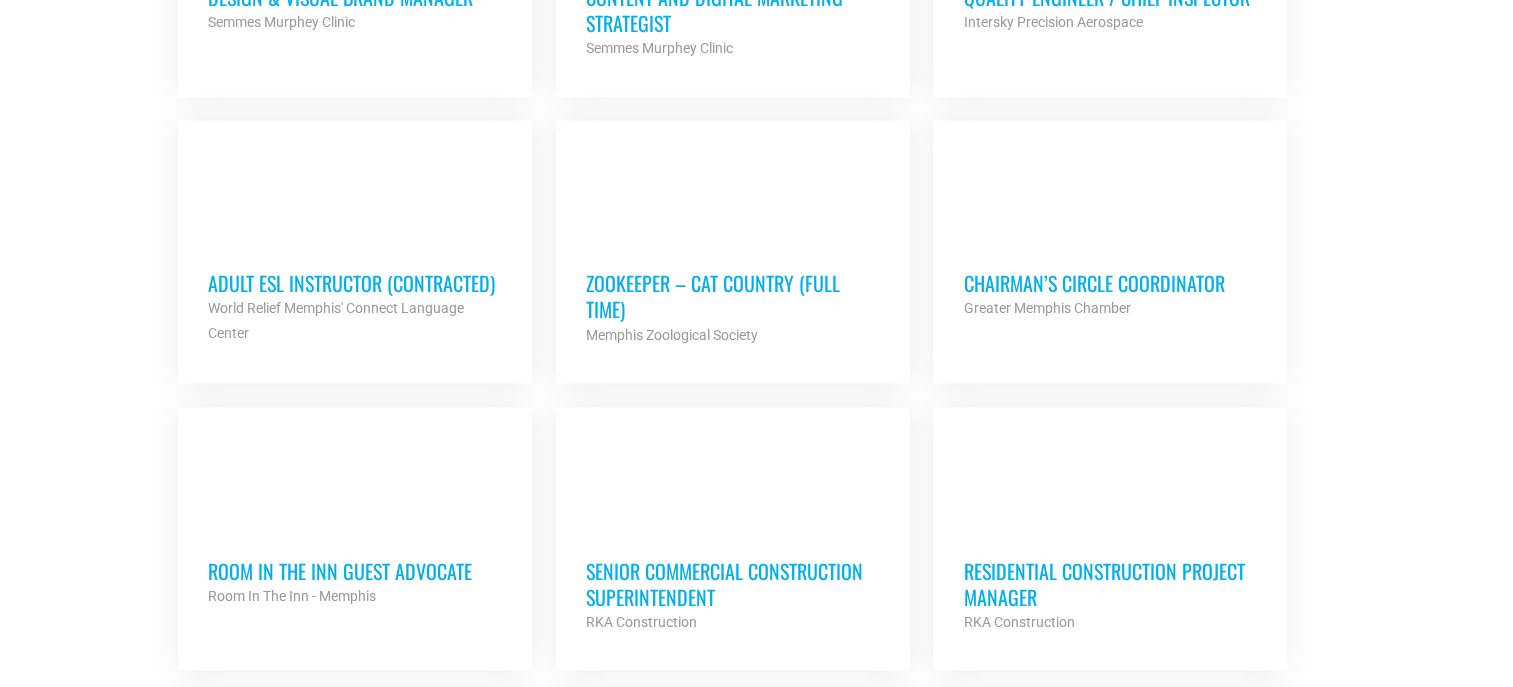 scroll, scrollTop: 3450, scrollLeft: 0, axis: vertical 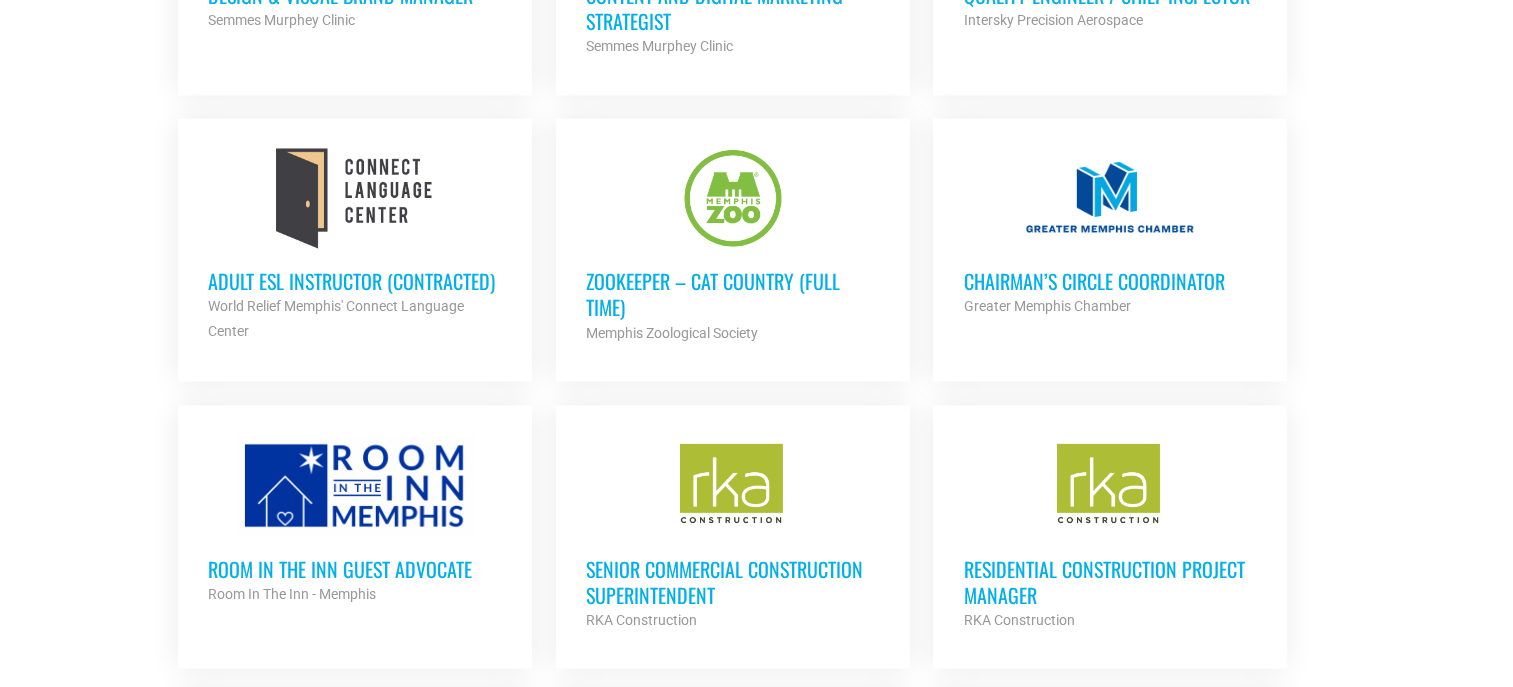 click on "Chairman’s Circle Coordinator" at bounding box center (1110, 281) 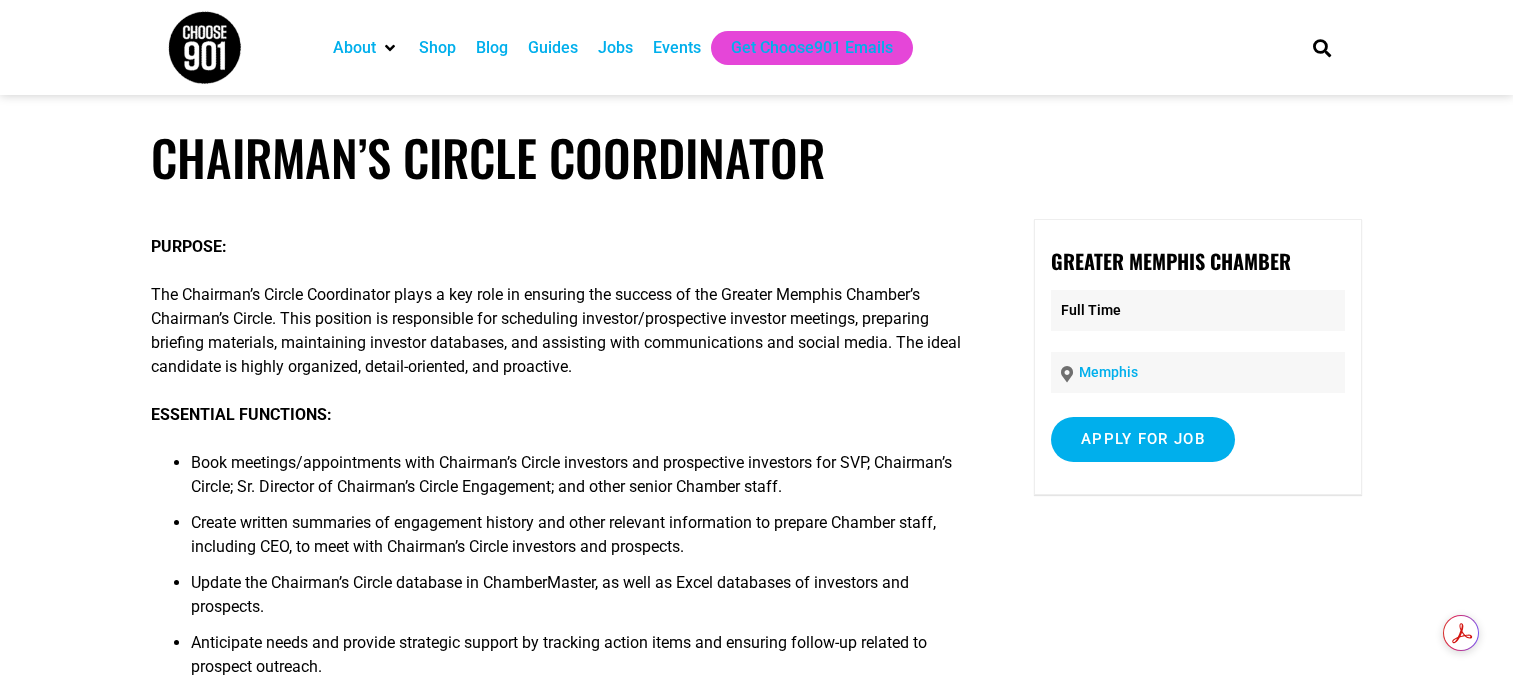 scroll, scrollTop: 0, scrollLeft: 0, axis: both 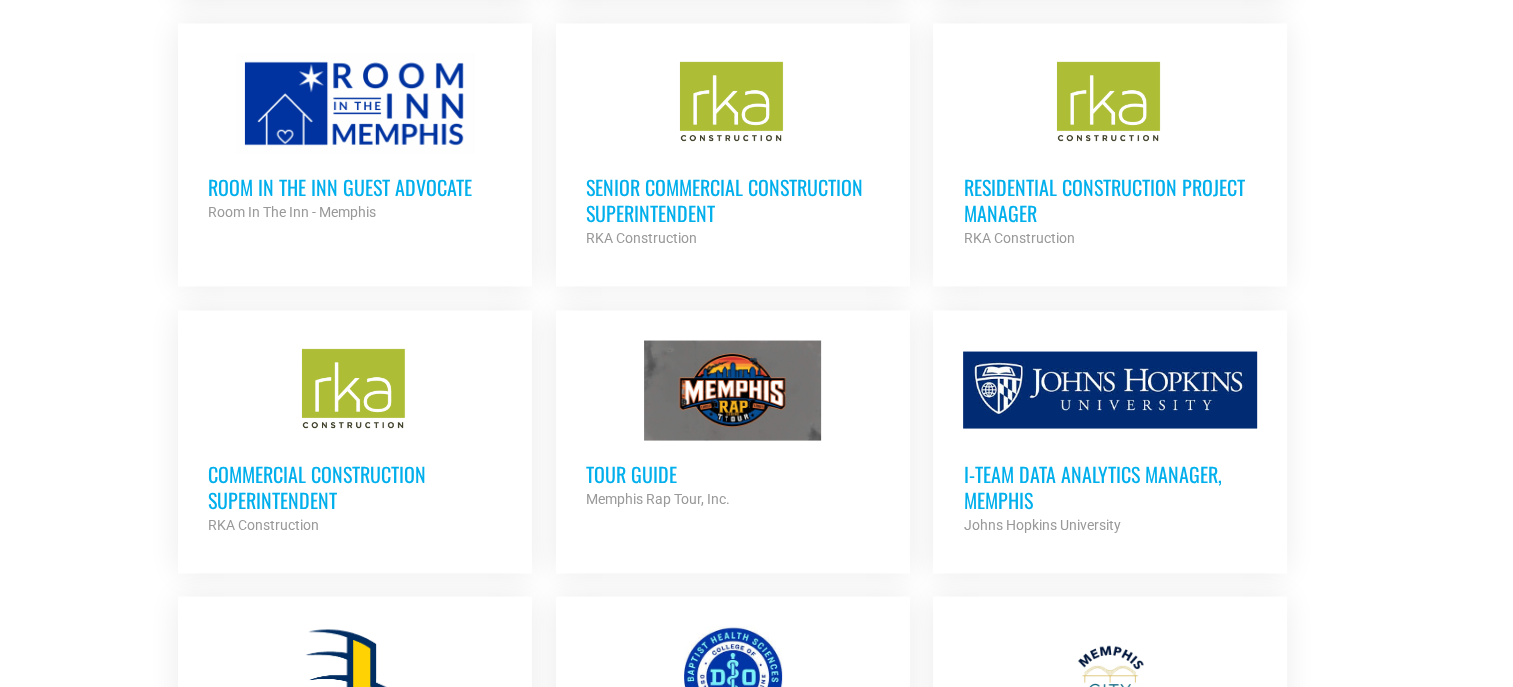 click on "Commercial Construction Superintendent" at bounding box center [355, 487] 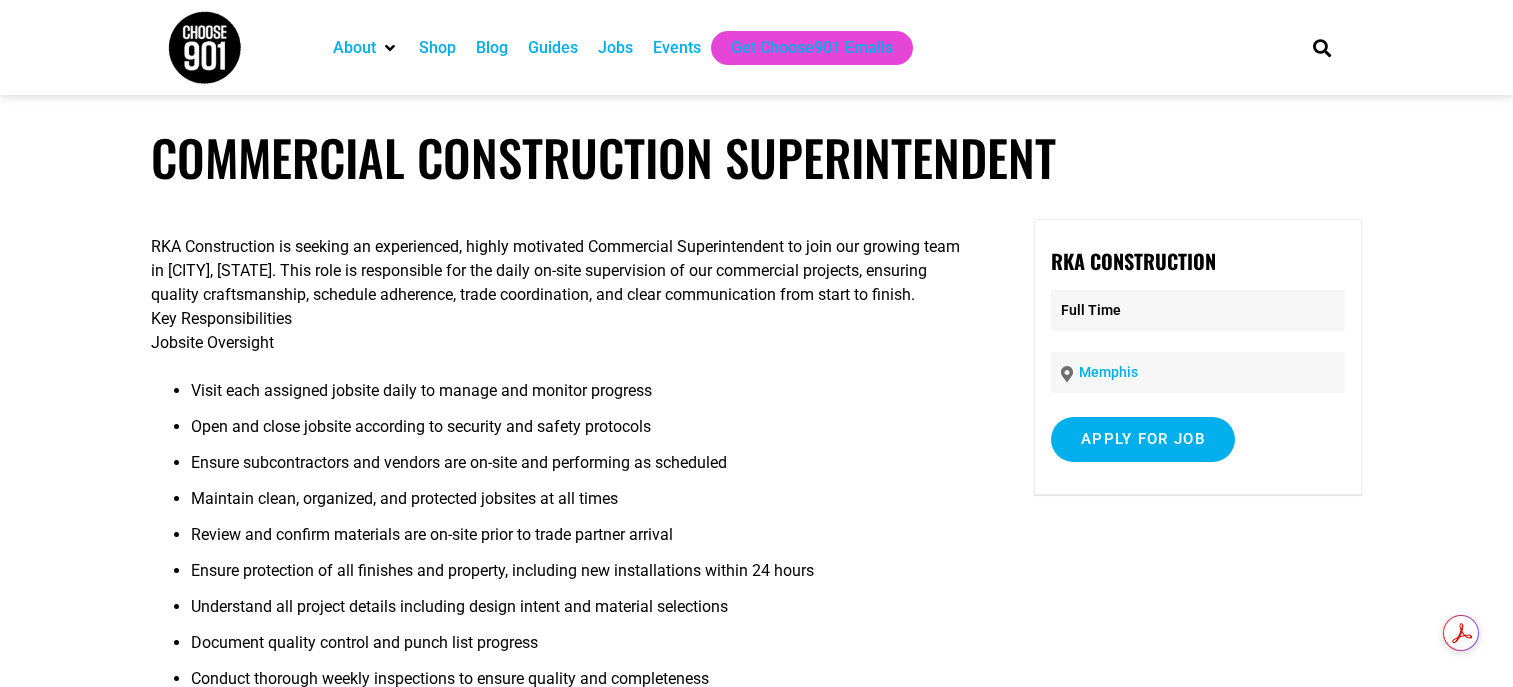 scroll, scrollTop: 0, scrollLeft: 0, axis: both 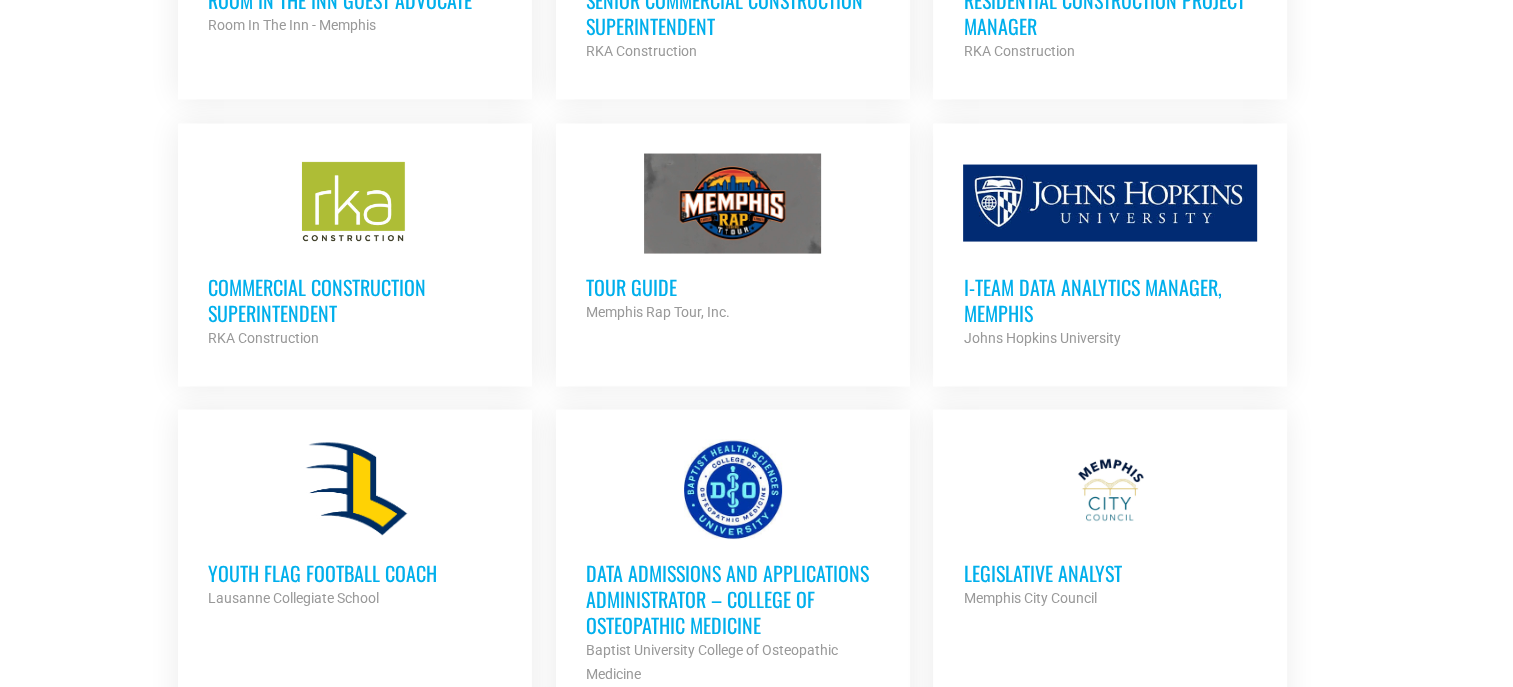 click on "i-team Data Analytics Manager, Memphis" at bounding box center [1110, 300] 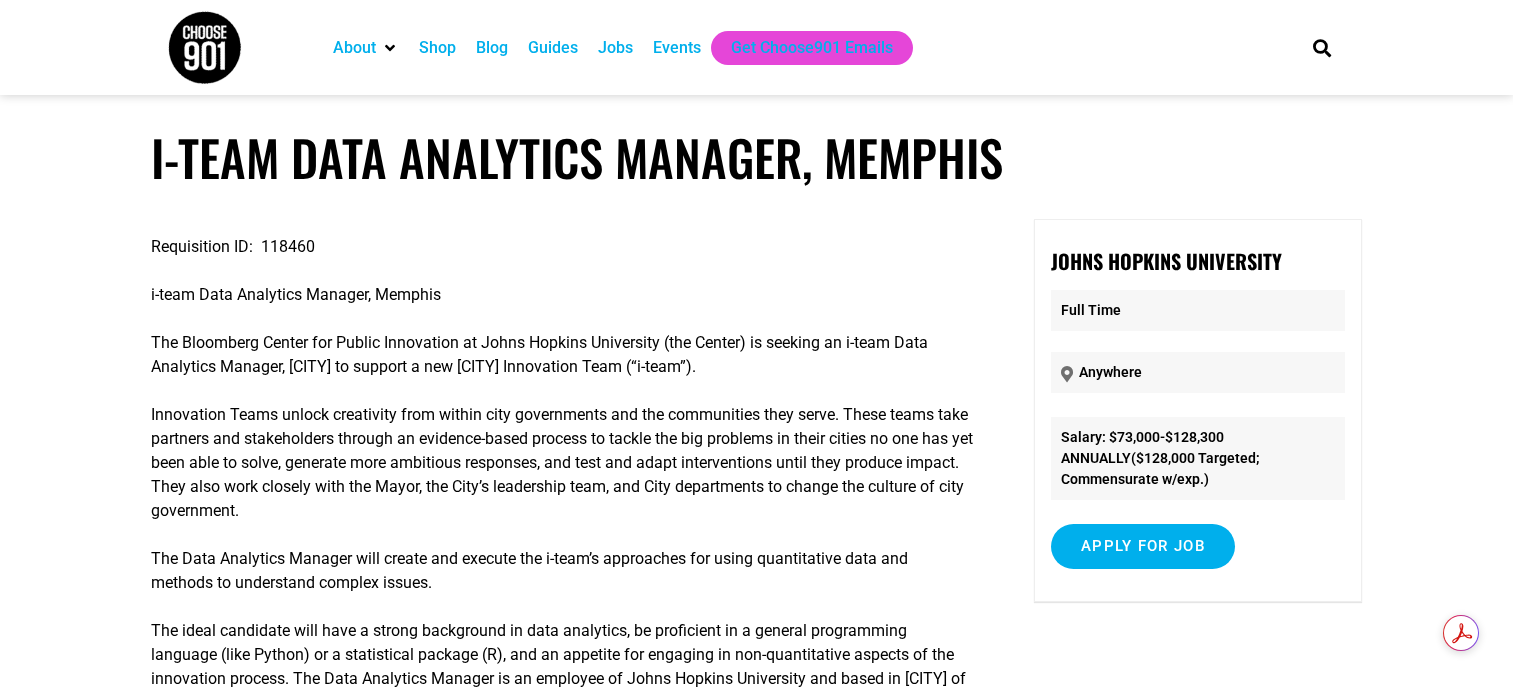 scroll, scrollTop: 0, scrollLeft: 0, axis: both 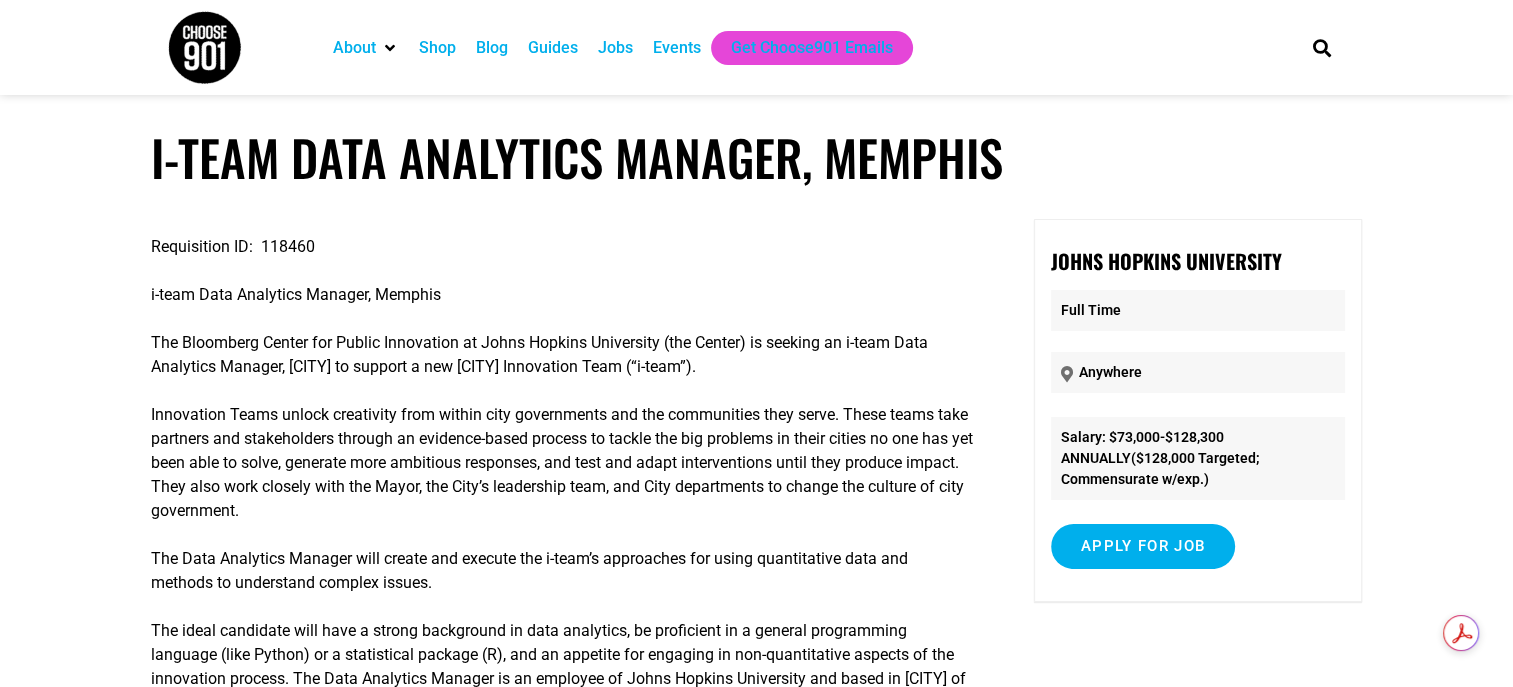 click on "Requisition ID: 118460
i-team Data Analytics Manager, [CITY]
The Bloomberg Center for Public Innovation at Johns Hopkins University (the Center) is seeking an i-team Data Analytics Manager, [CITY] to support a new [CITY] Innovation Team (“i-team”).
Innovation Teams unlock creativity from within city governments and the communities they serve. These teams take partners and stakeholders through an evidence-based process to tackle the big problems in their cities no one has yet been able to solve, generate more ambitious responses, and test and adapt interventions until they produce impact. They also work closely with the Mayor, the City’s leadership team, and City departments to change the culture of city government.
The Data Analytics Manager will create and execute the i-team’s approaches for using quantitative data and methods to understand complex issues.
Specific Duties & Responsibilities
Support analogous research and literature reviews." at bounding box center [756, 2299] 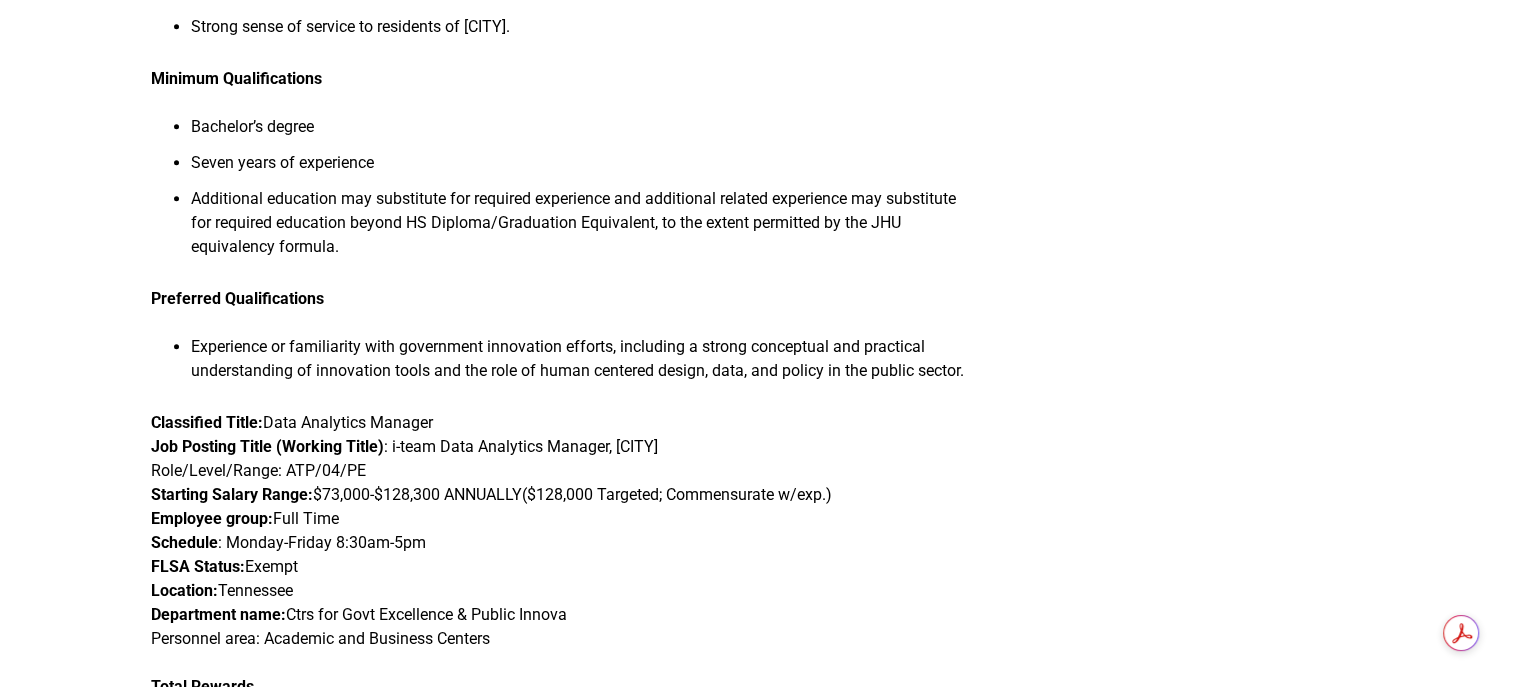scroll, scrollTop: 1984, scrollLeft: 0, axis: vertical 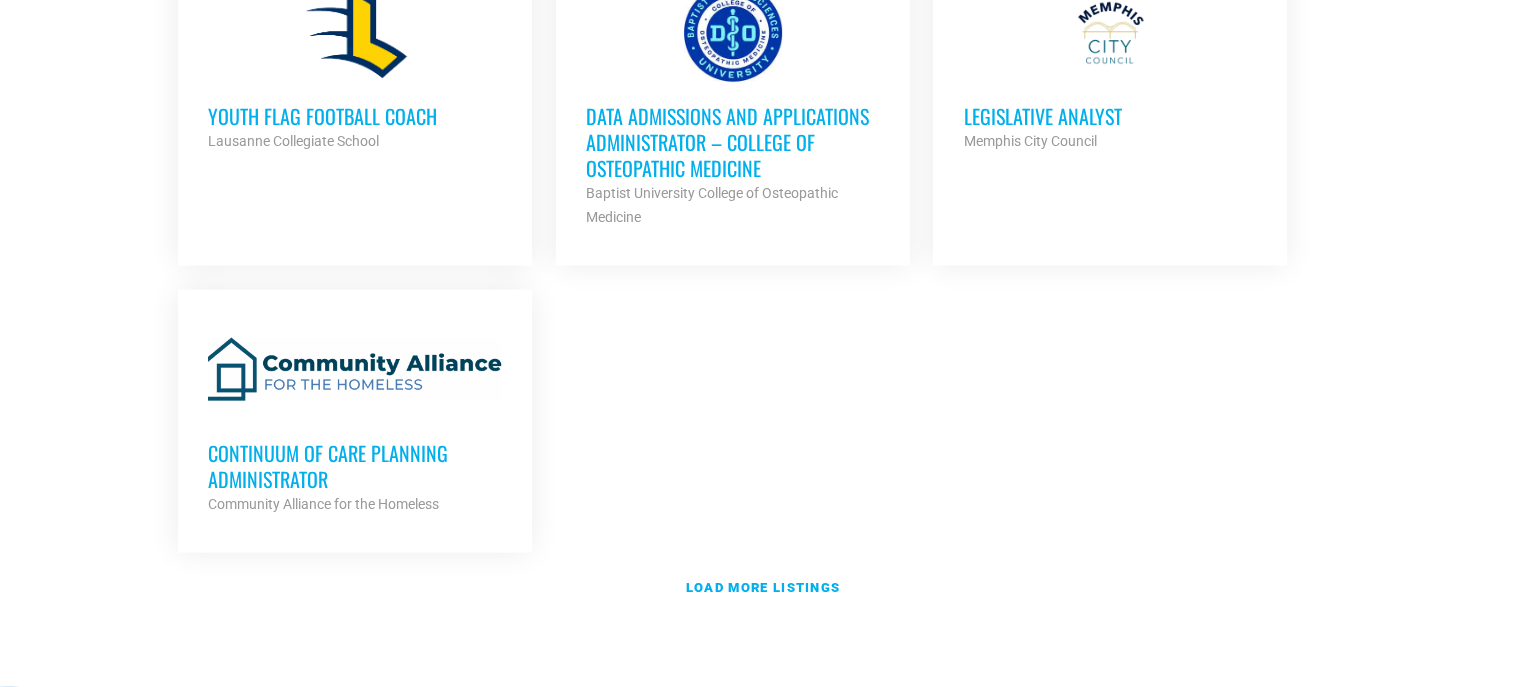 click on "Continuum of Care Planning Administrator" at bounding box center (355, 466) 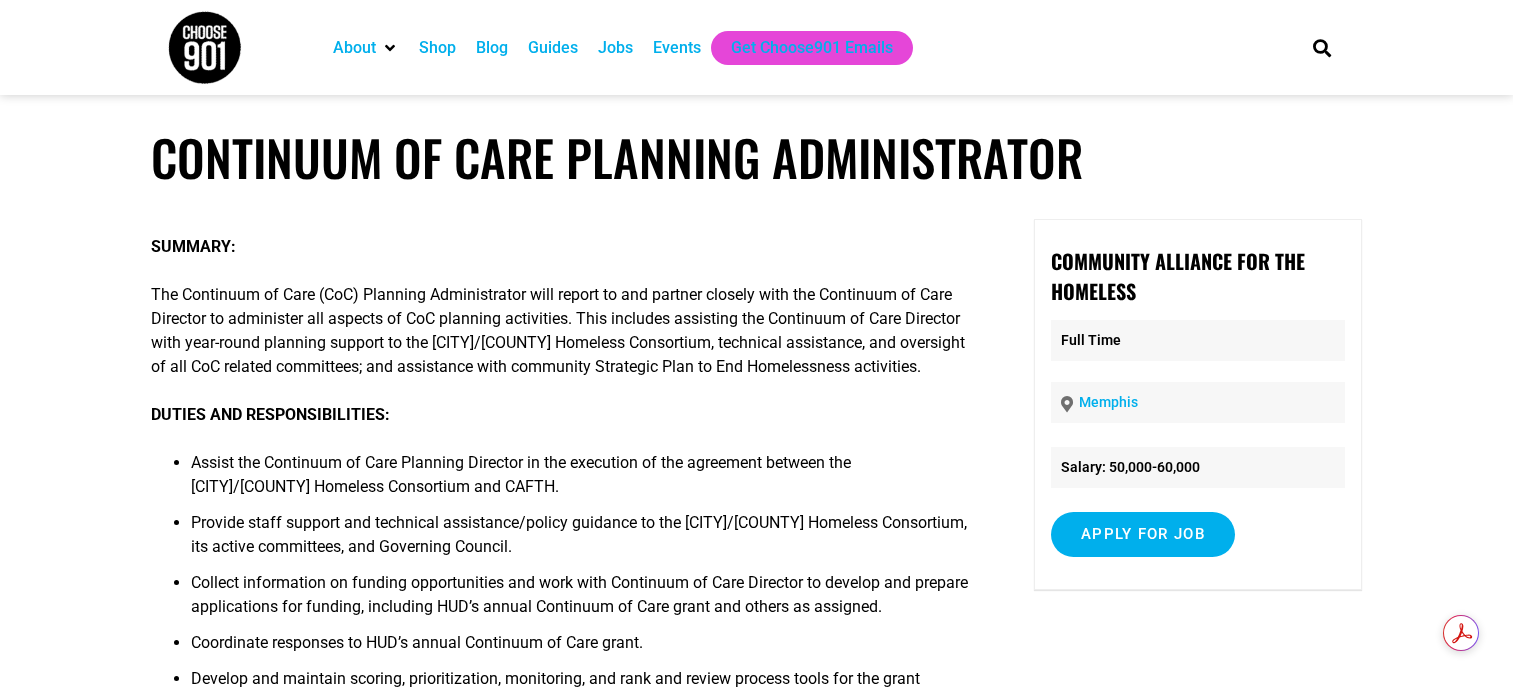 scroll, scrollTop: 0, scrollLeft: 0, axis: both 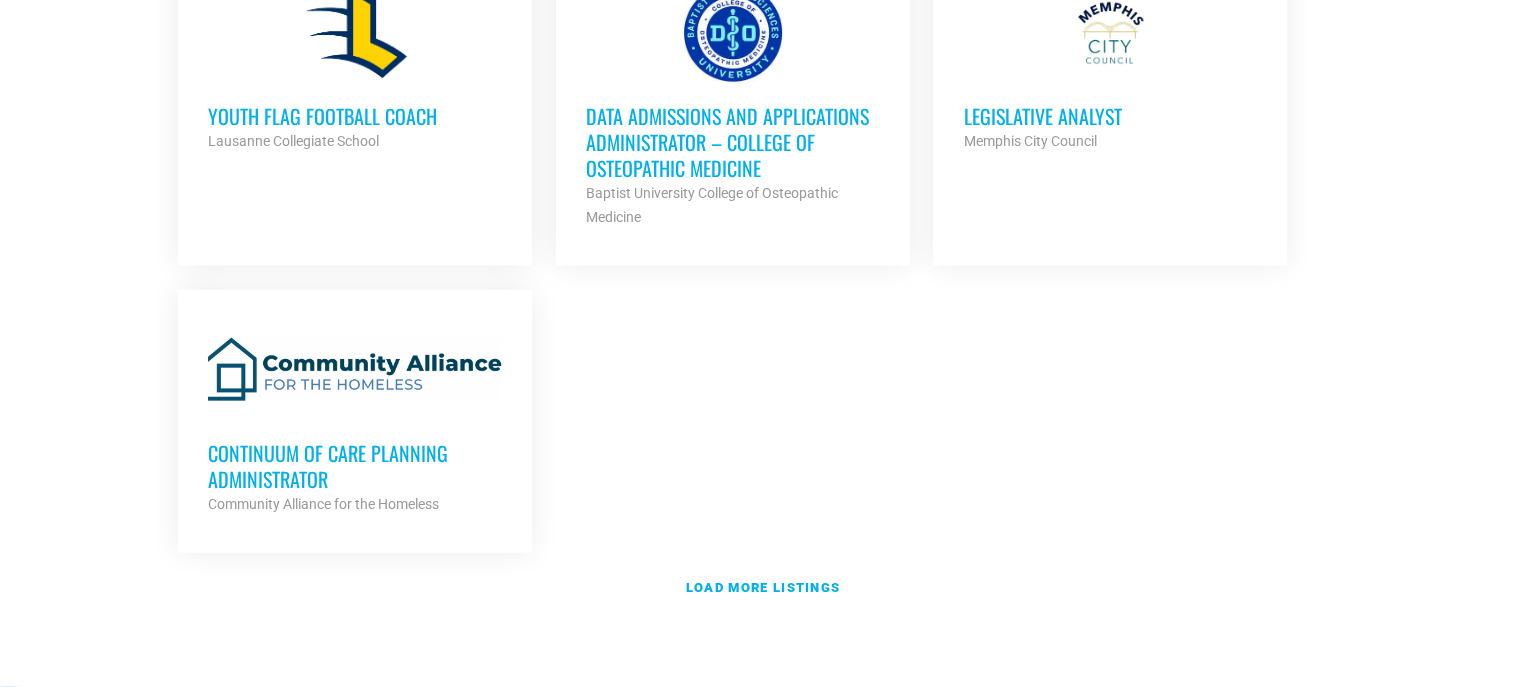 click on "Data Admissions and Applications Administrator – College of Osteopathic Medicine" at bounding box center (733, 142) 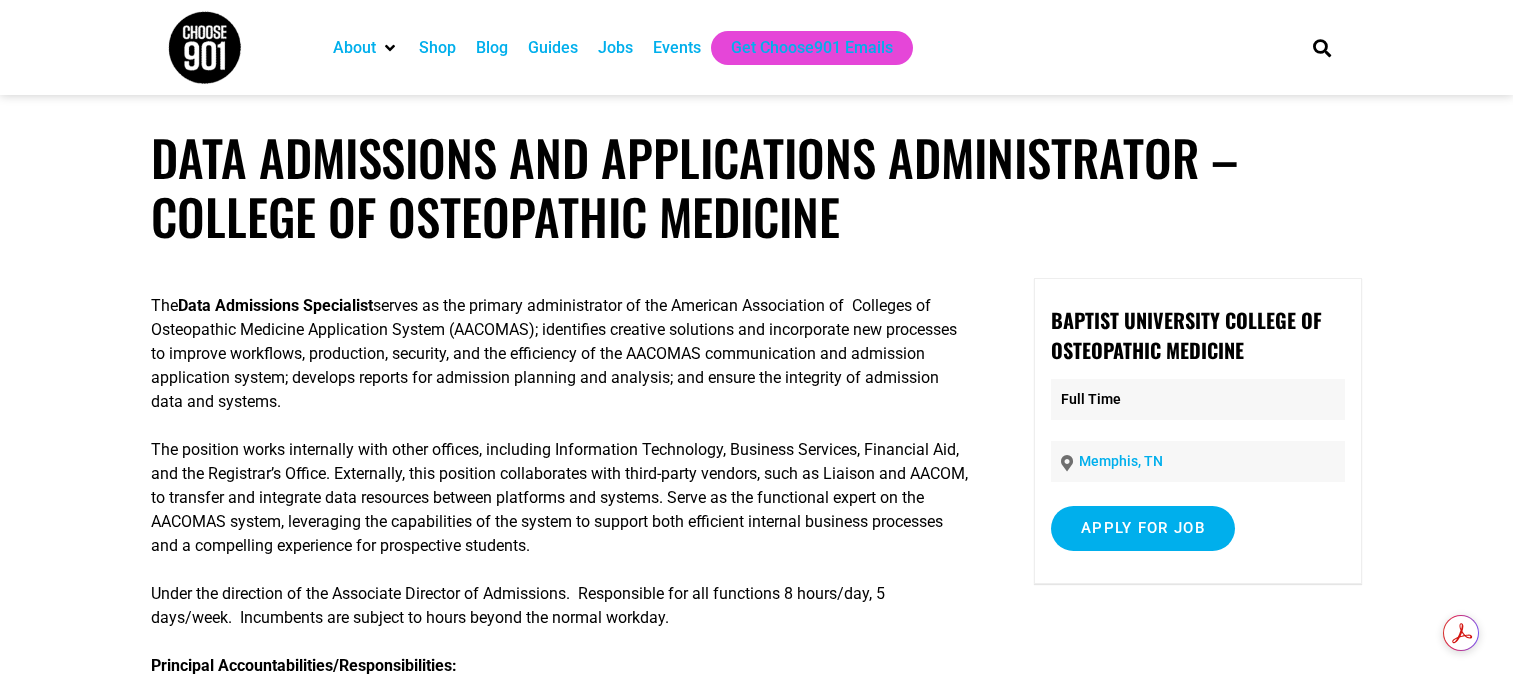 scroll, scrollTop: 0, scrollLeft: 0, axis: both 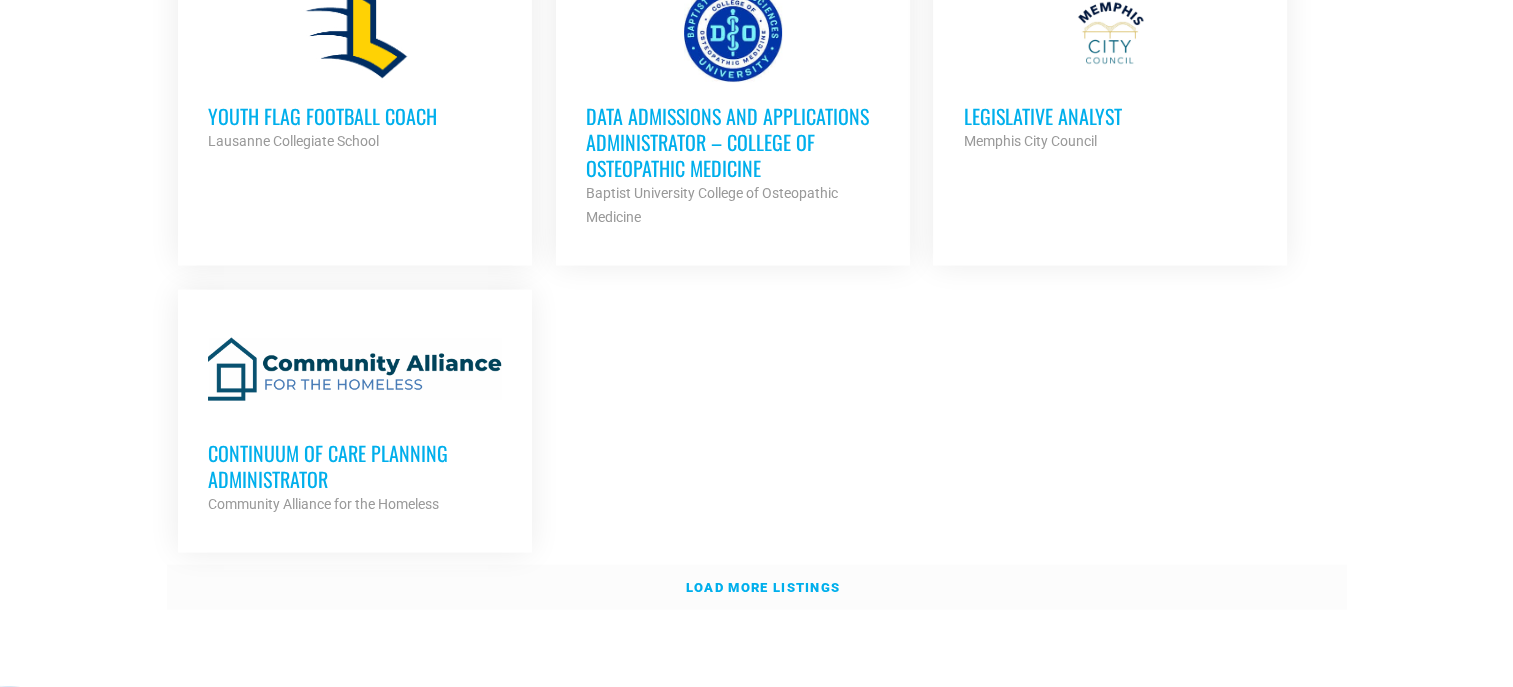 click on "Load more listings" at bounding box center (757, 588) 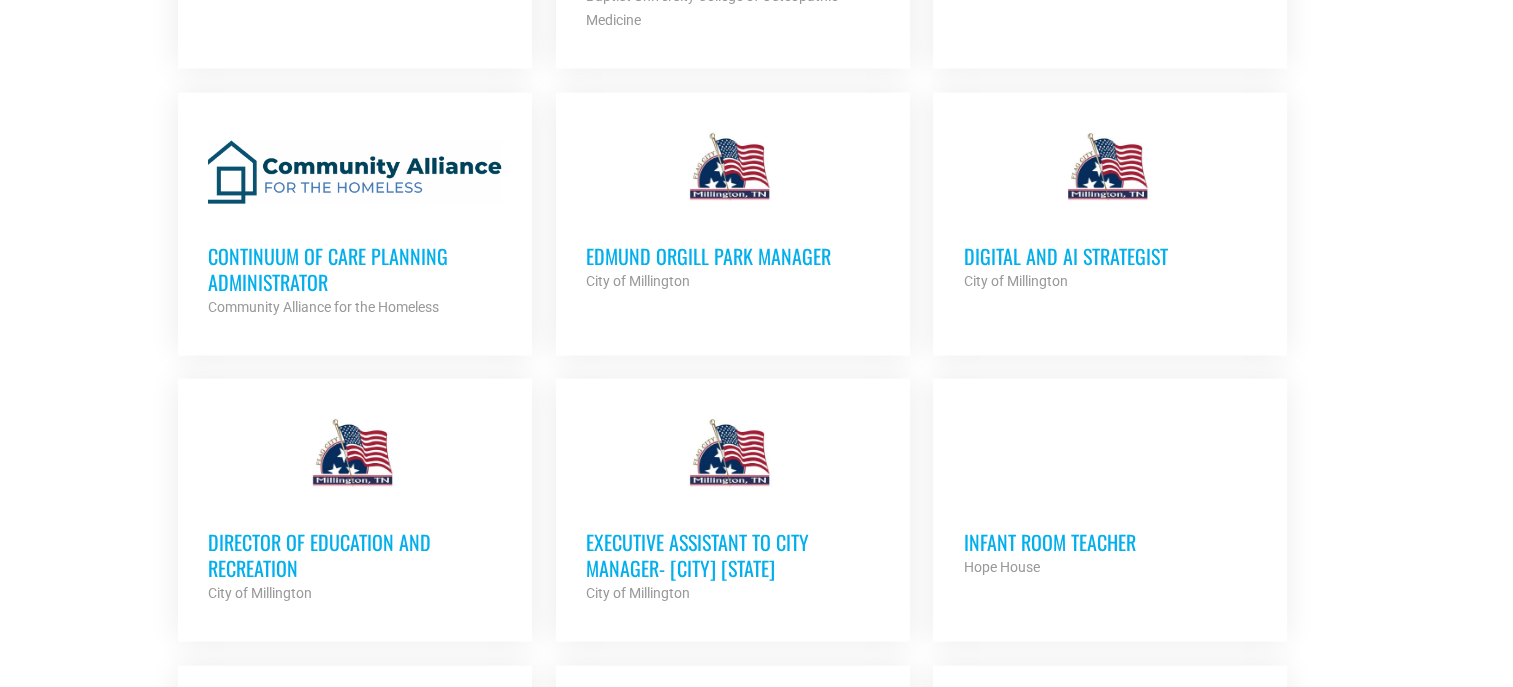 scroll, scrollTop: 4676, scrollLeft: 0, axis: vertical 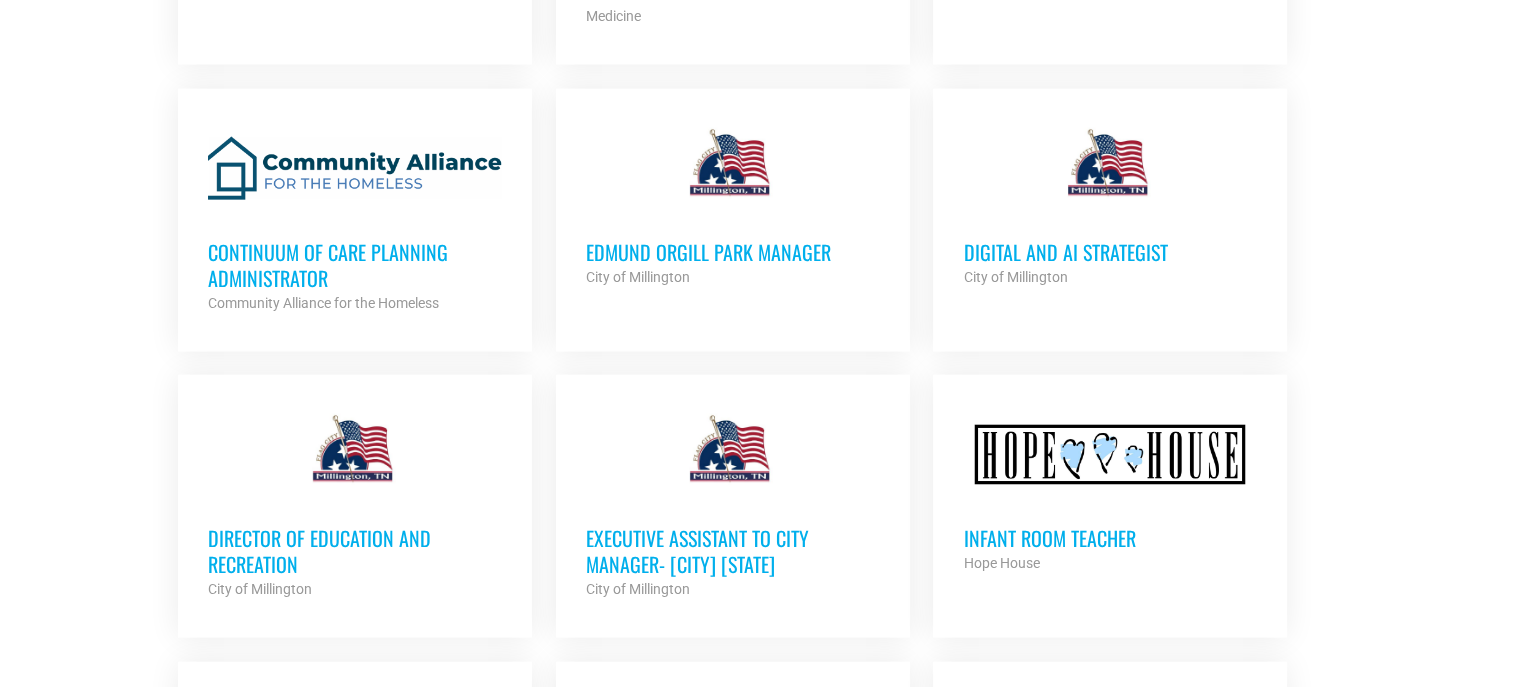 click on "Executive Assistant to City Manager- [CITY] [STATE]" at bounding box center (733, 551) 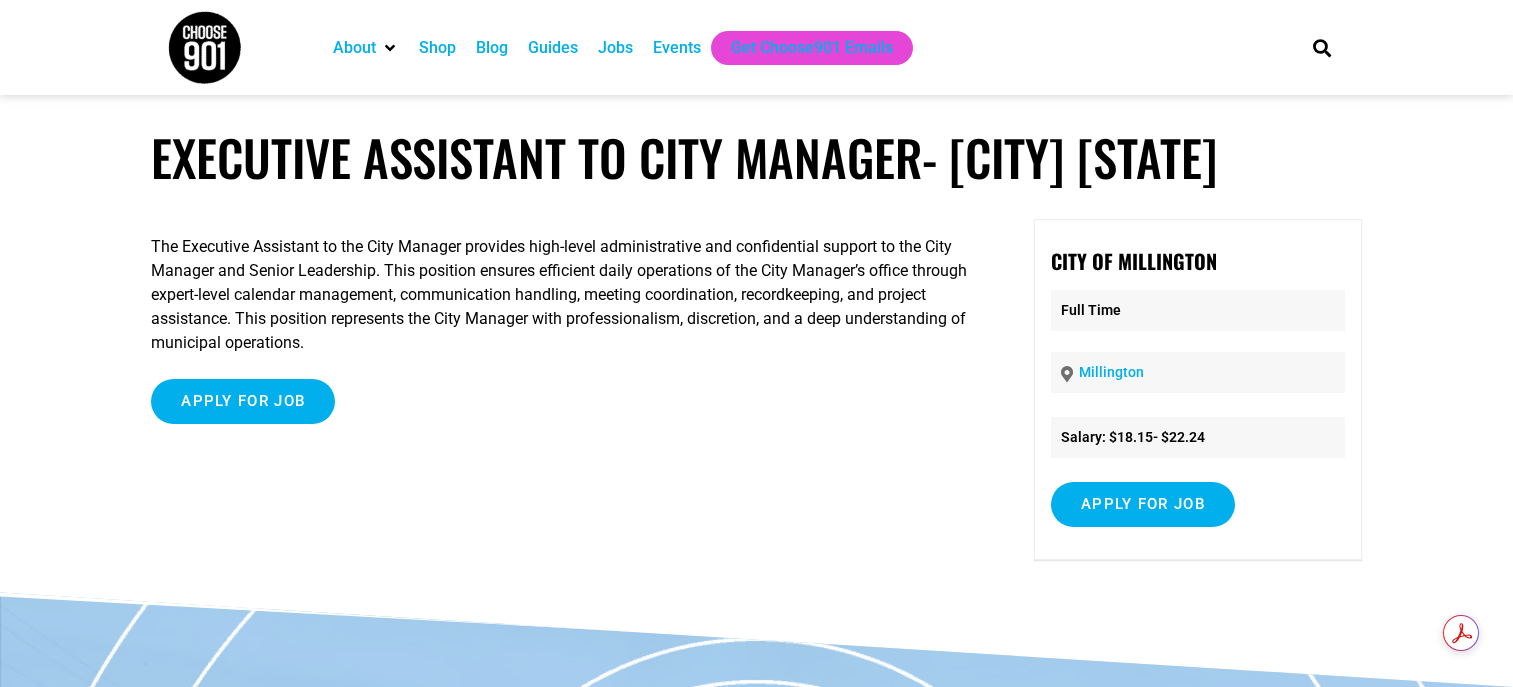 scroll, scrollTop: 0, scrollLeft: 0, axis: both 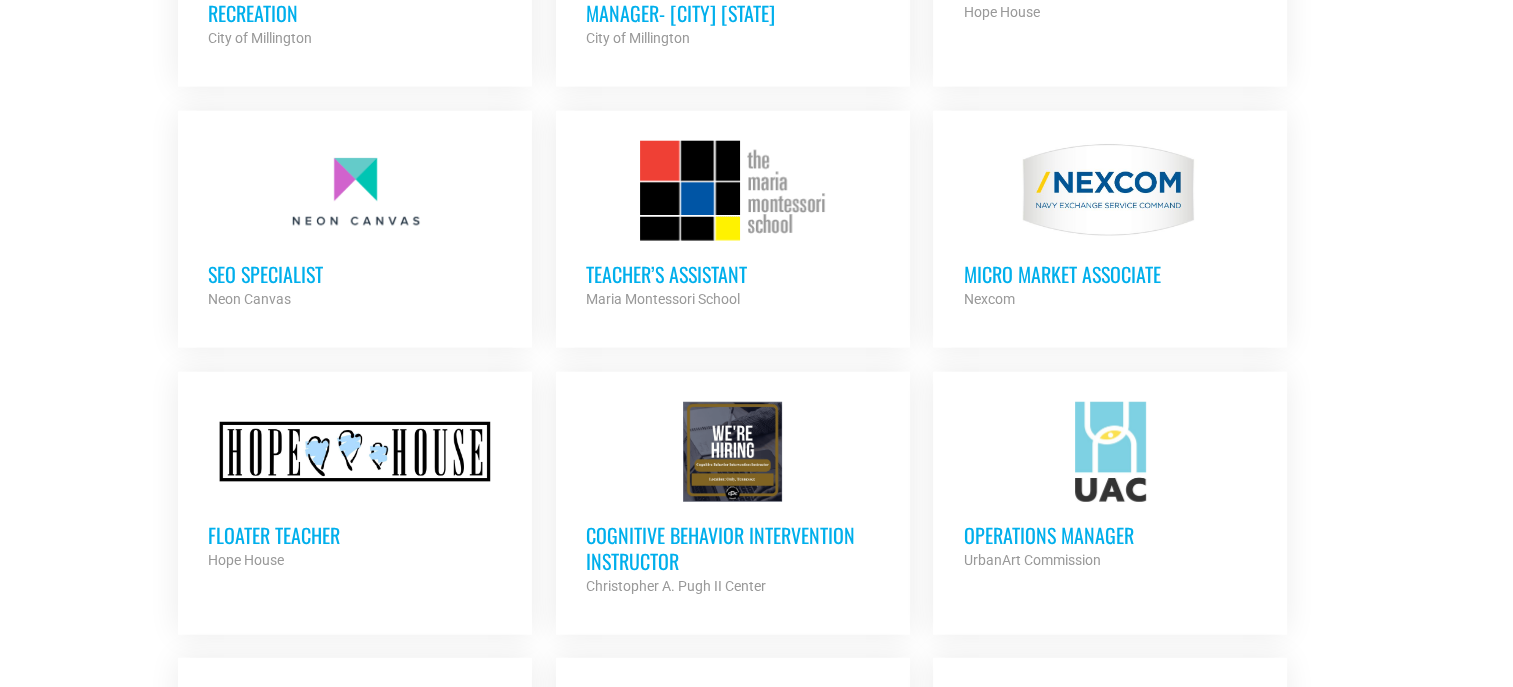 click on "SEO Specialist" at bounding box center (355, 274) 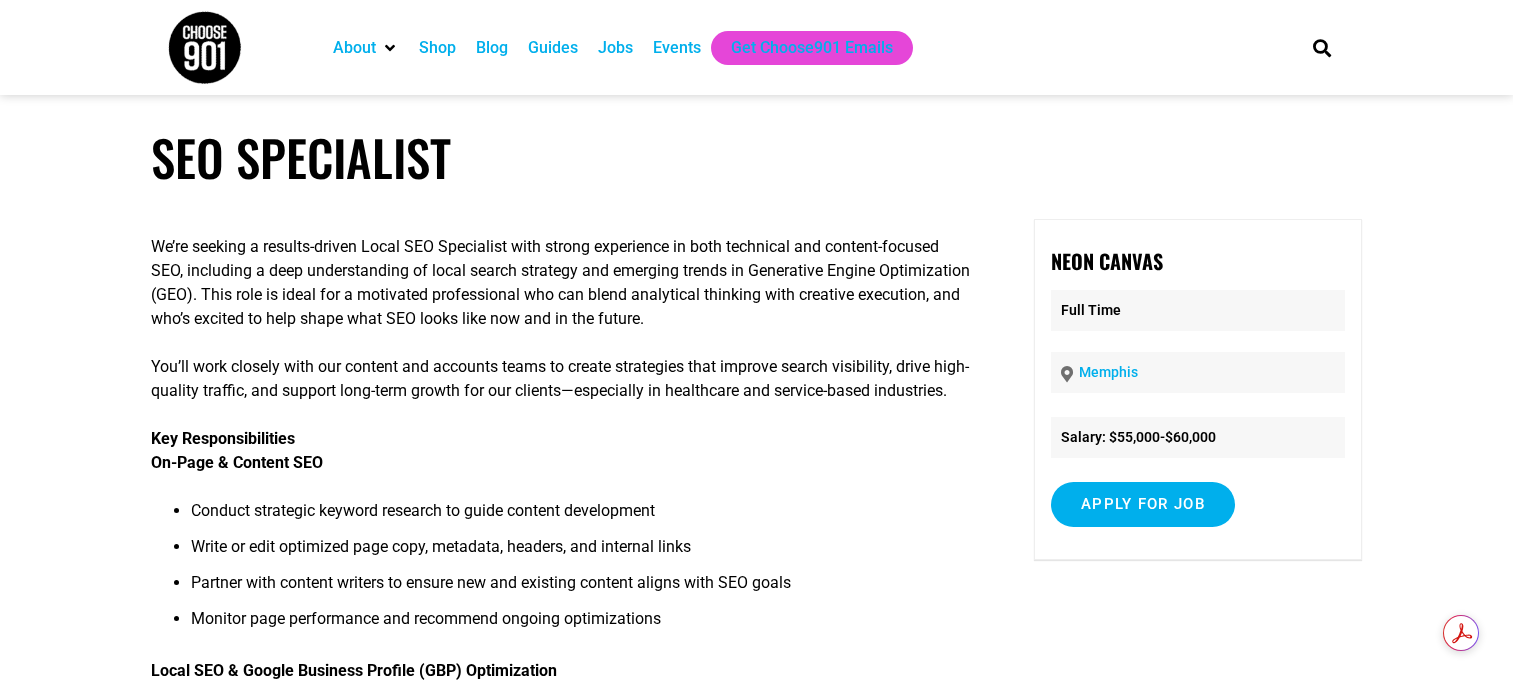 scroll, scrollTop: 0, scrollLeft: 0, axis: both 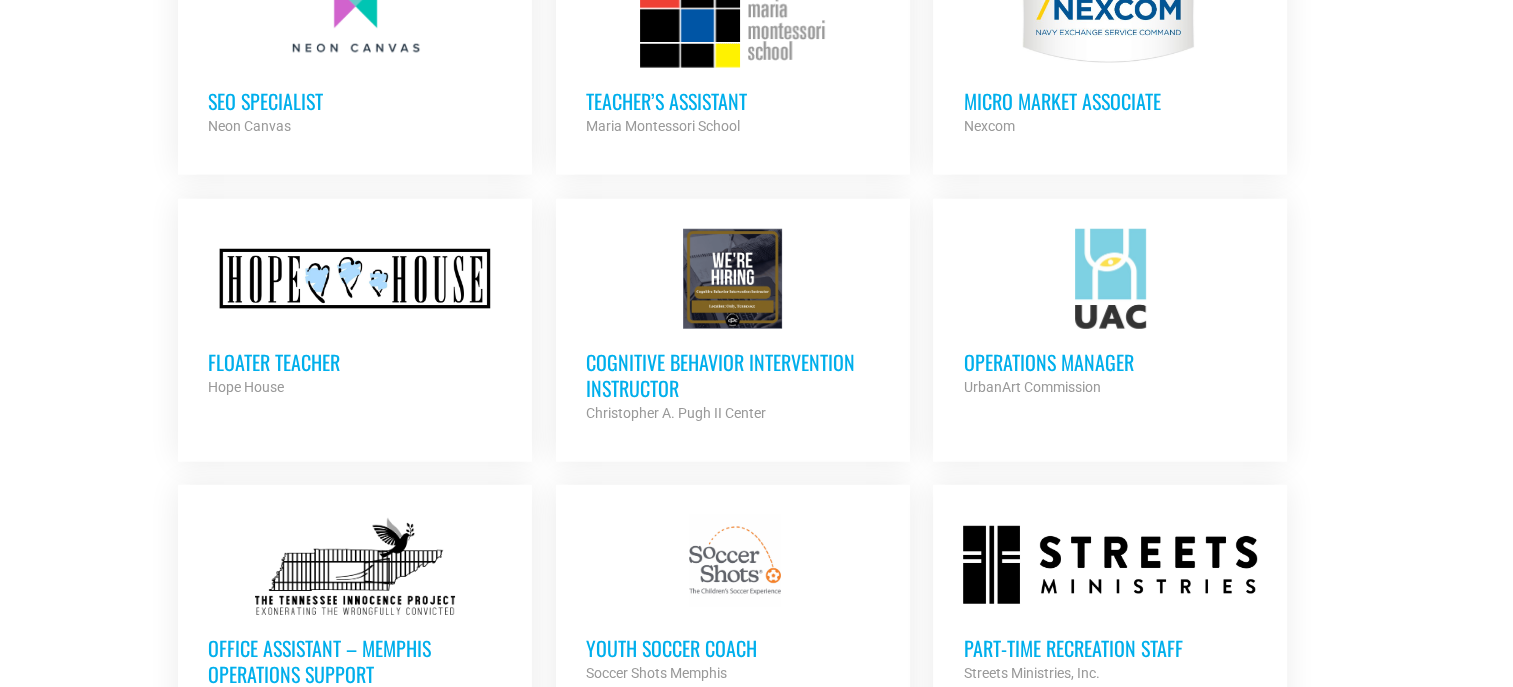click on "Cognitive Behavior Intervention Instructor" at bounding box center (733, 375) 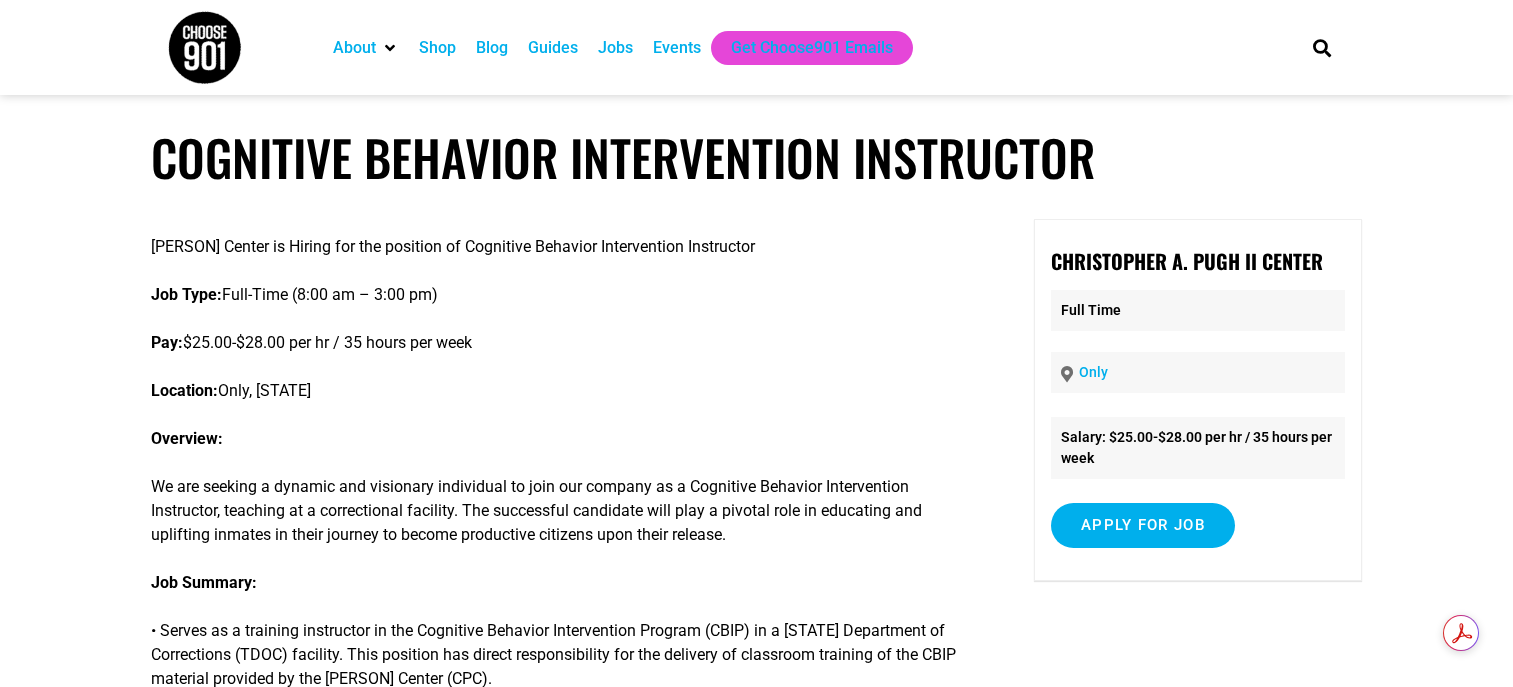 scroll, scrollTop: 0, scrollLeft: 0, axis: both 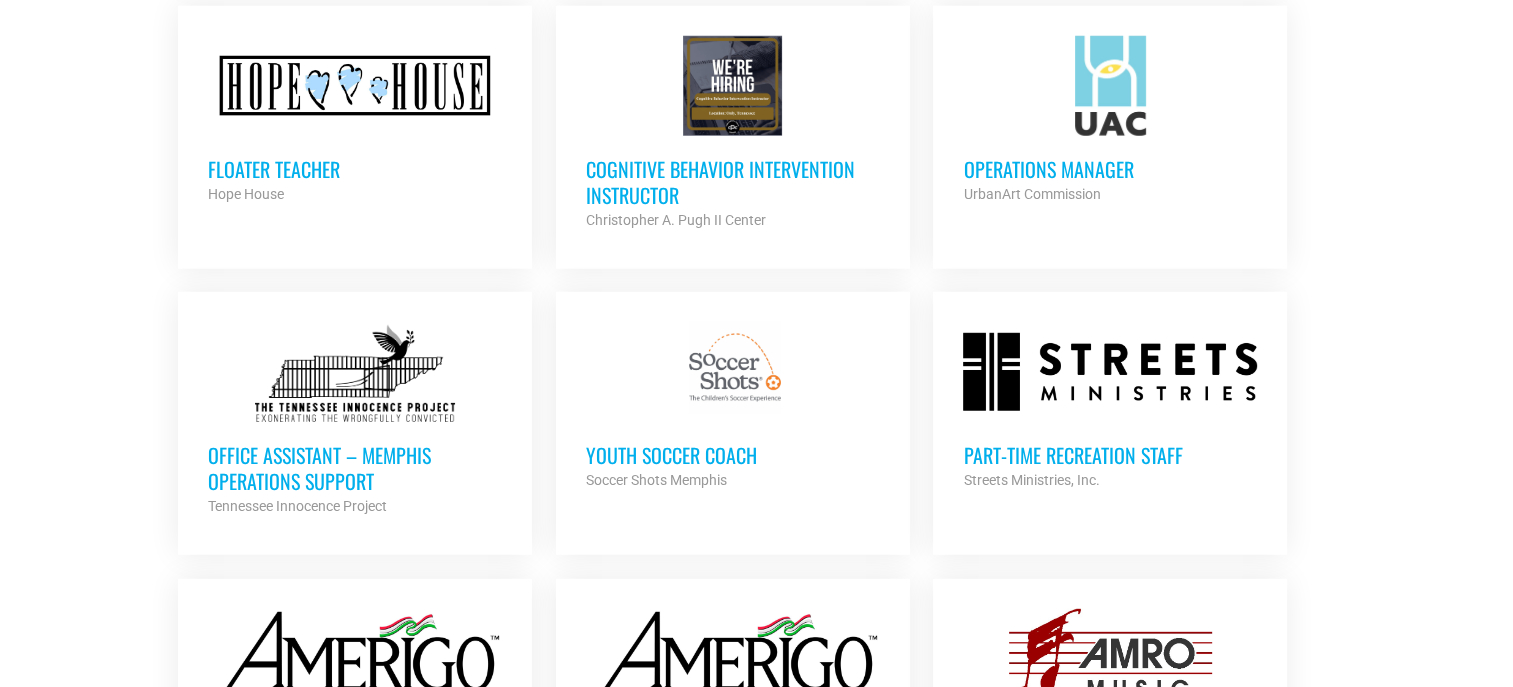 click on "Streets Ministries, Inc." at bounding box center (1031, 480) 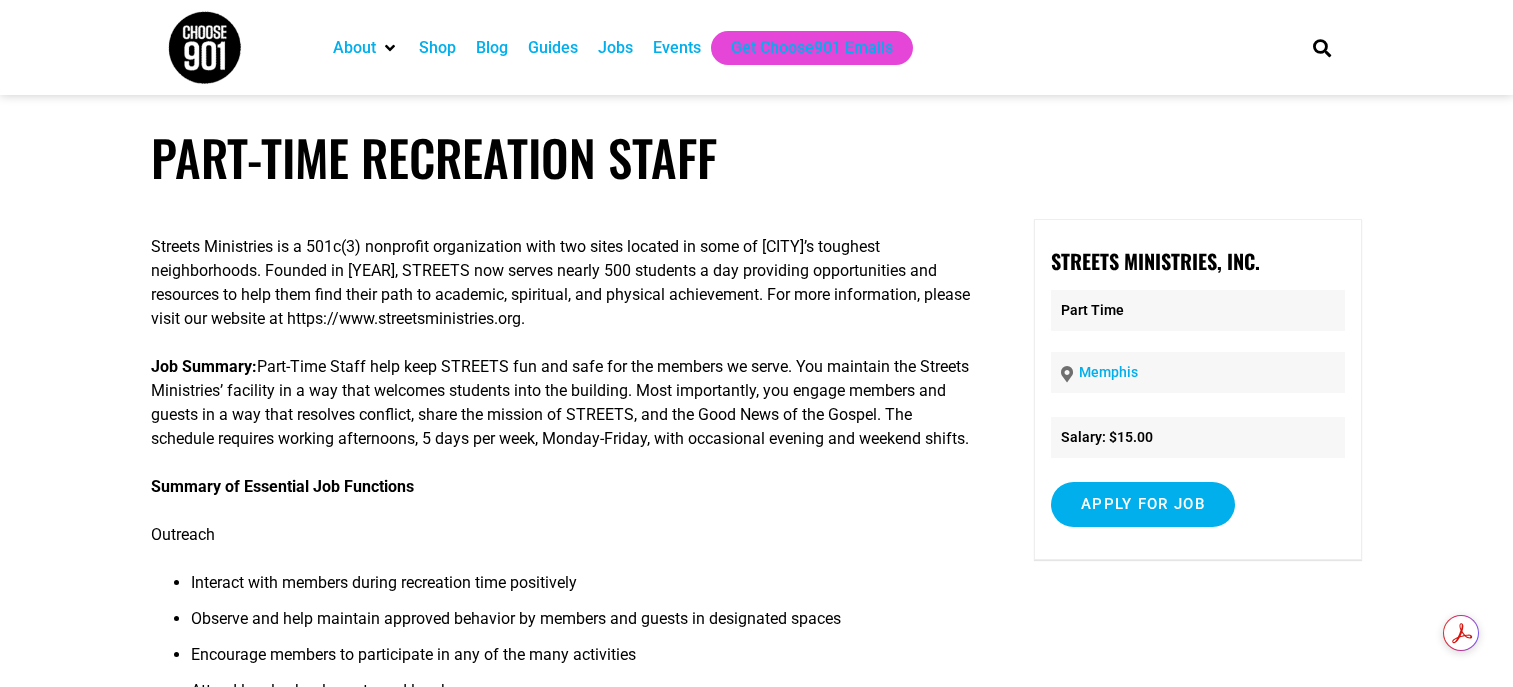 scroll, scrollTop: 0, scrollLeft: 0, axis: both 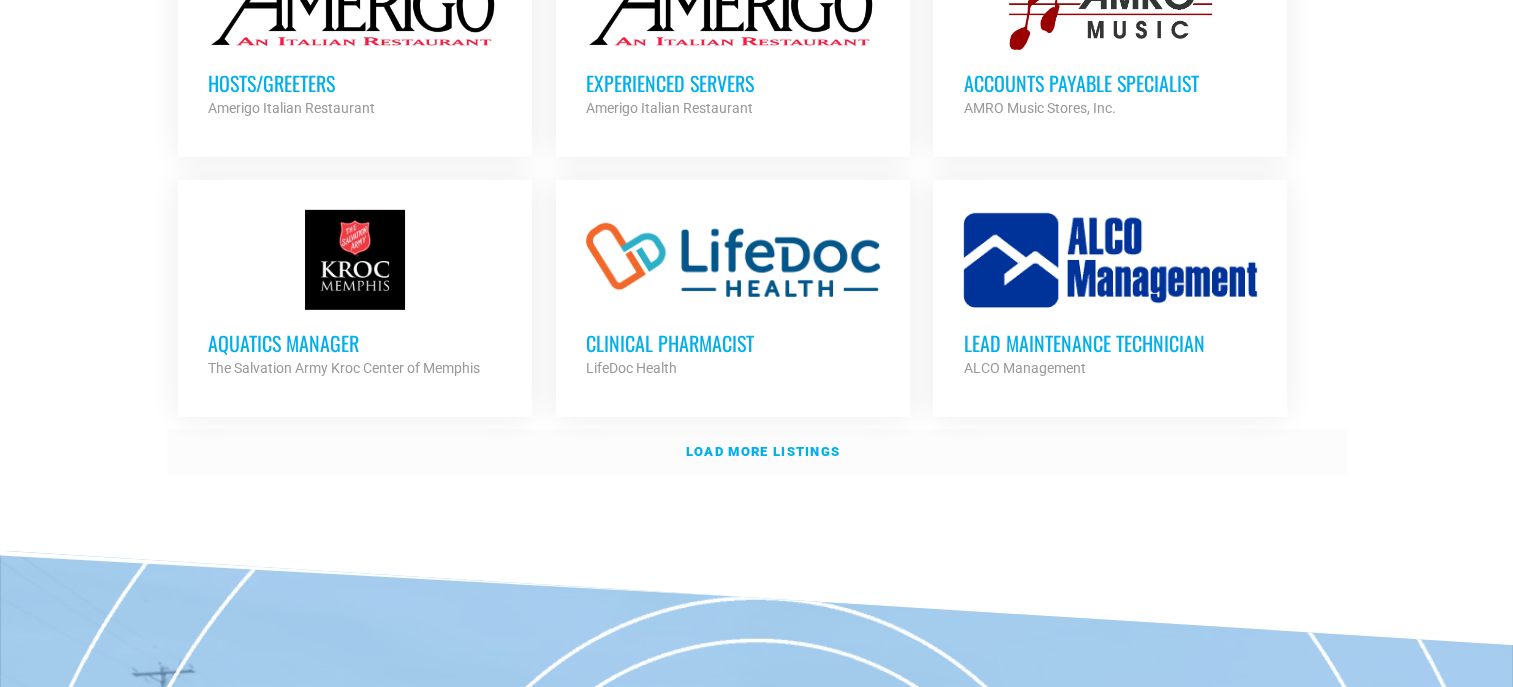click on "Load more listings" at bounding box center [763, 451] 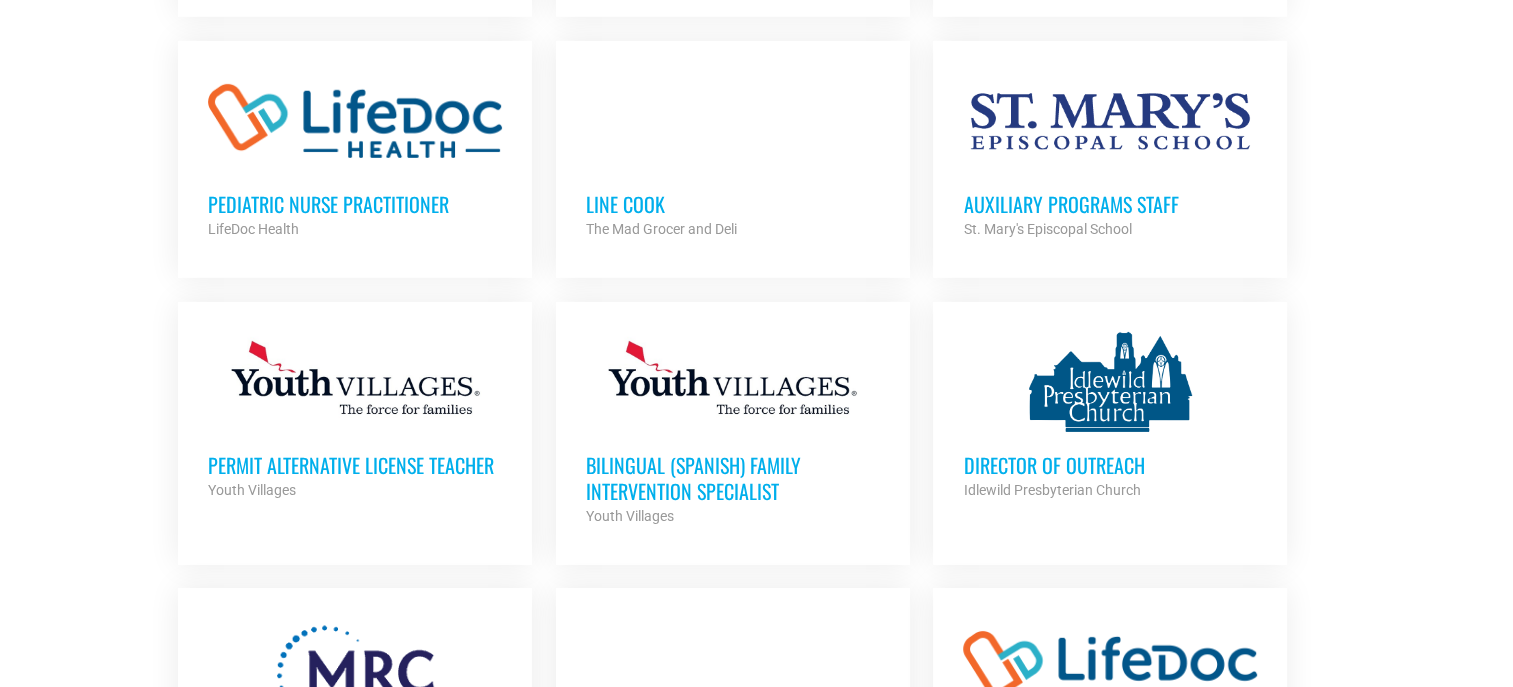 scroll, scrollTop: 6653, scrollLeft: 0, axis: vertical 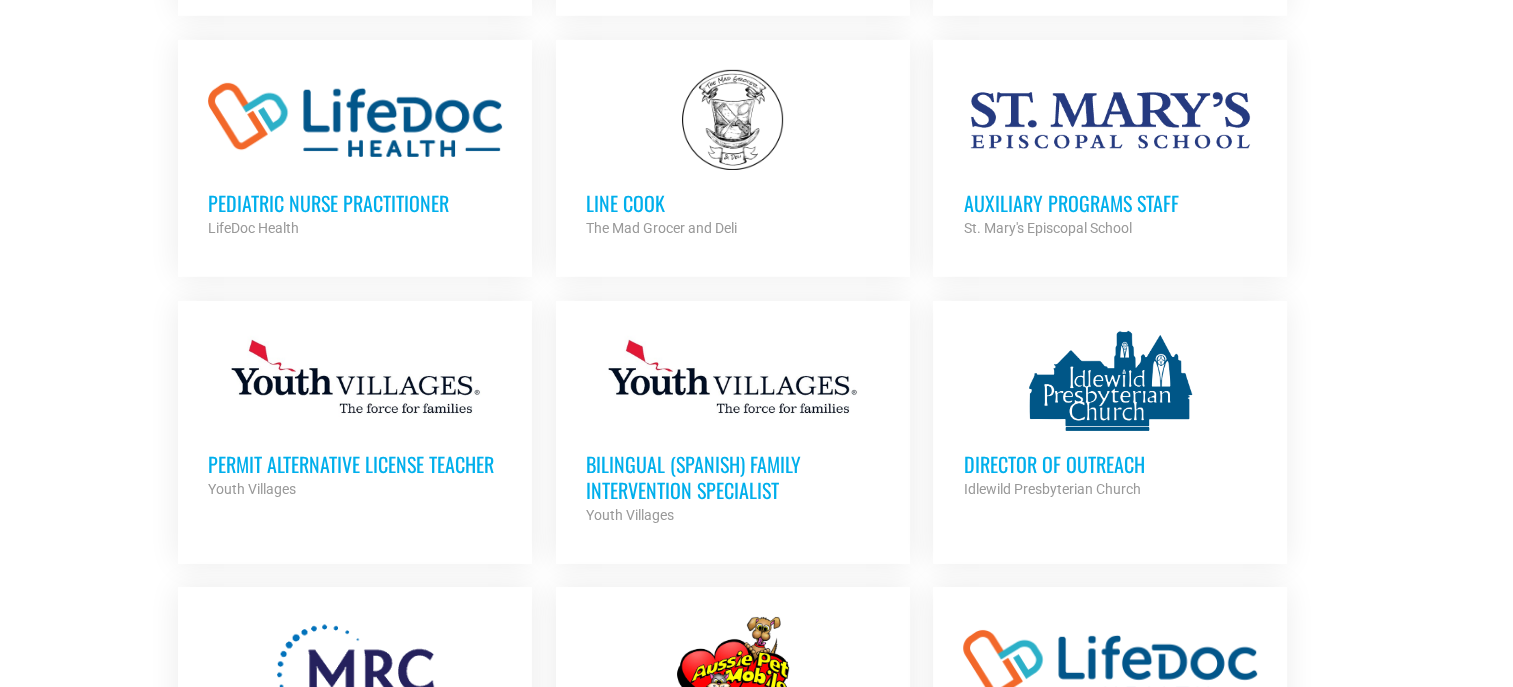 click on "Director of Outreach" at bounding box center (1110, 464) 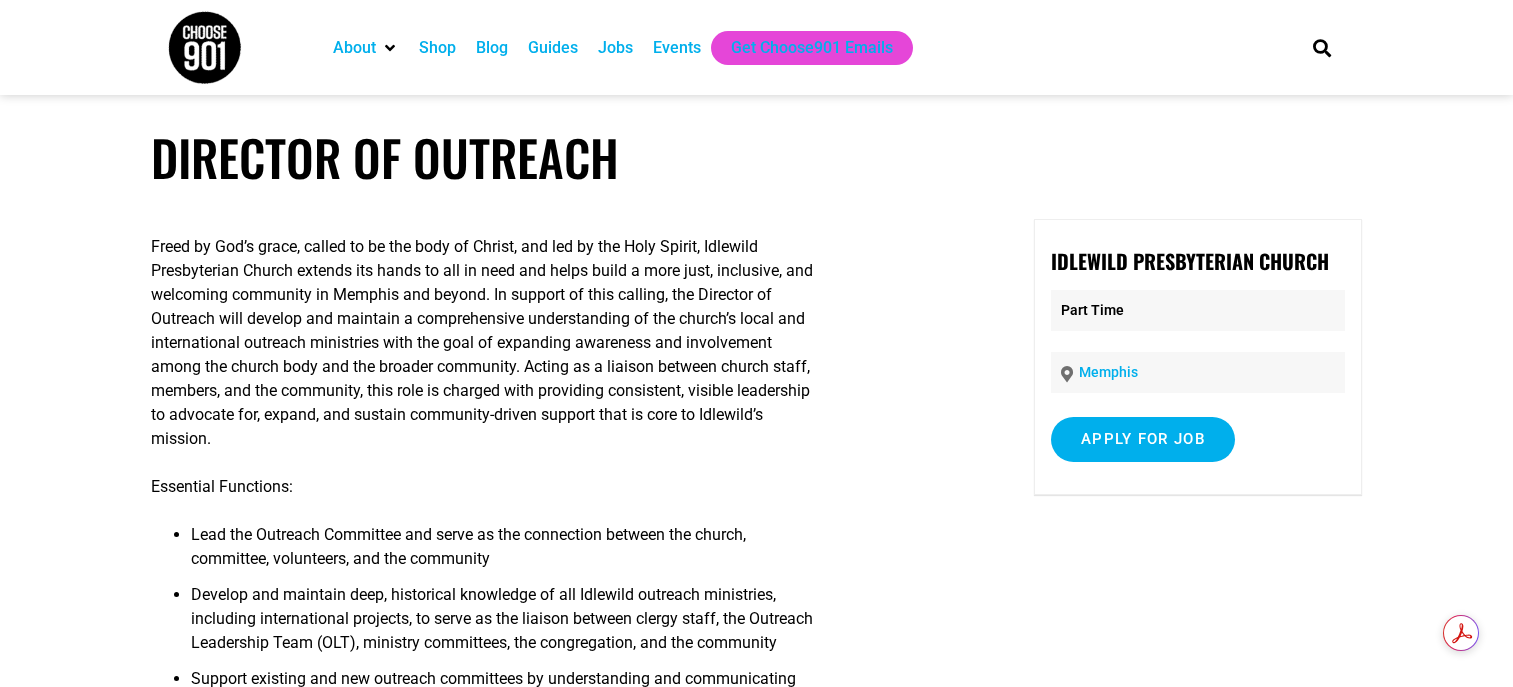 scroll, scrollTop: 0, scrollLeft: 0, axis: both 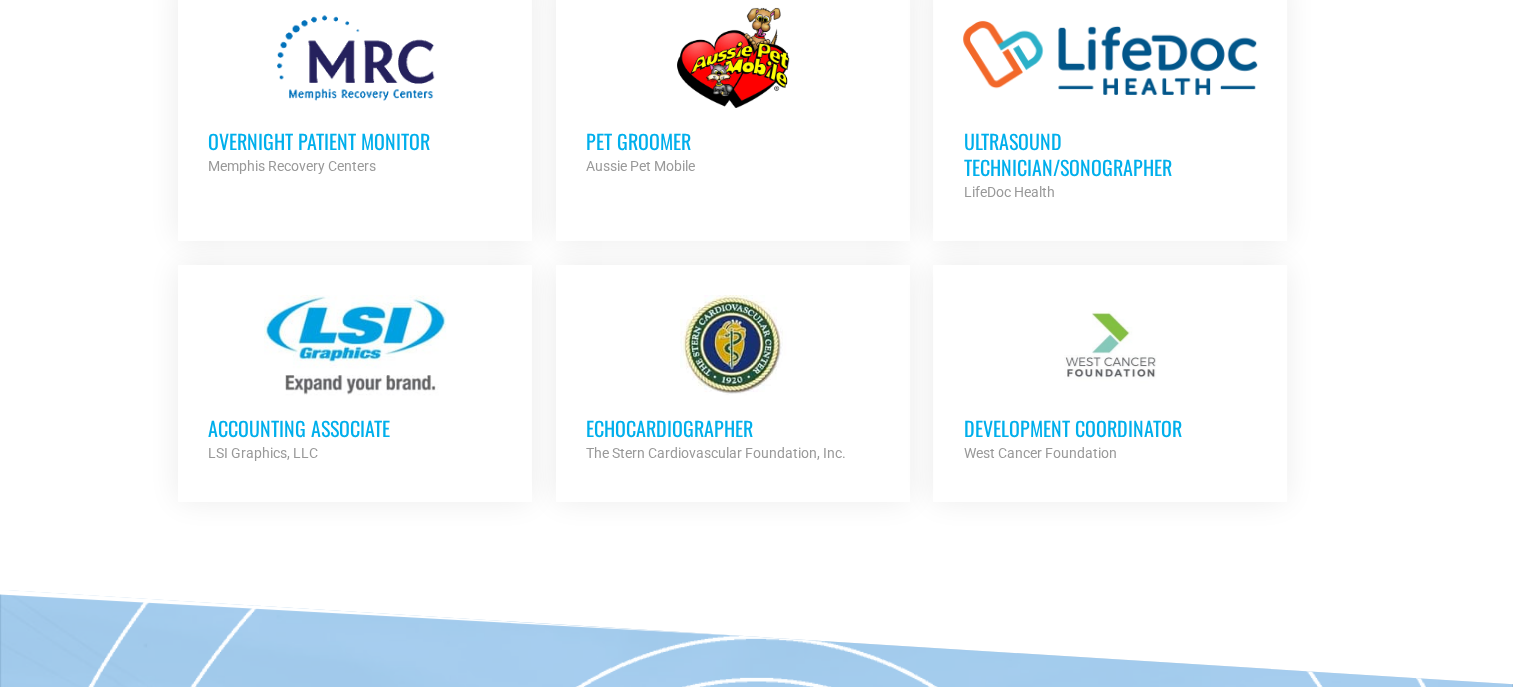 click on "Development Coordinator" at bounding box center (1110, 428) 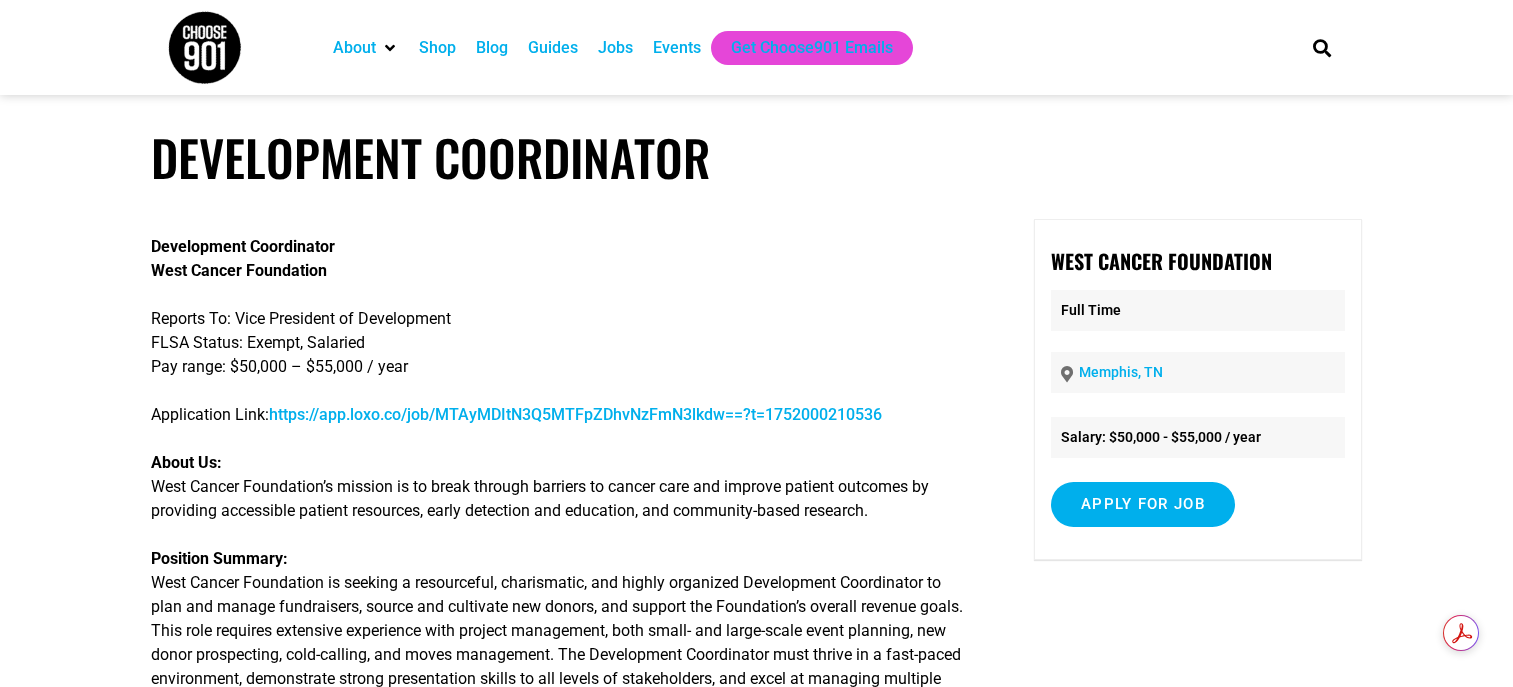 scroll, scrollTop: 0, scrollLeft: 0, axis: both 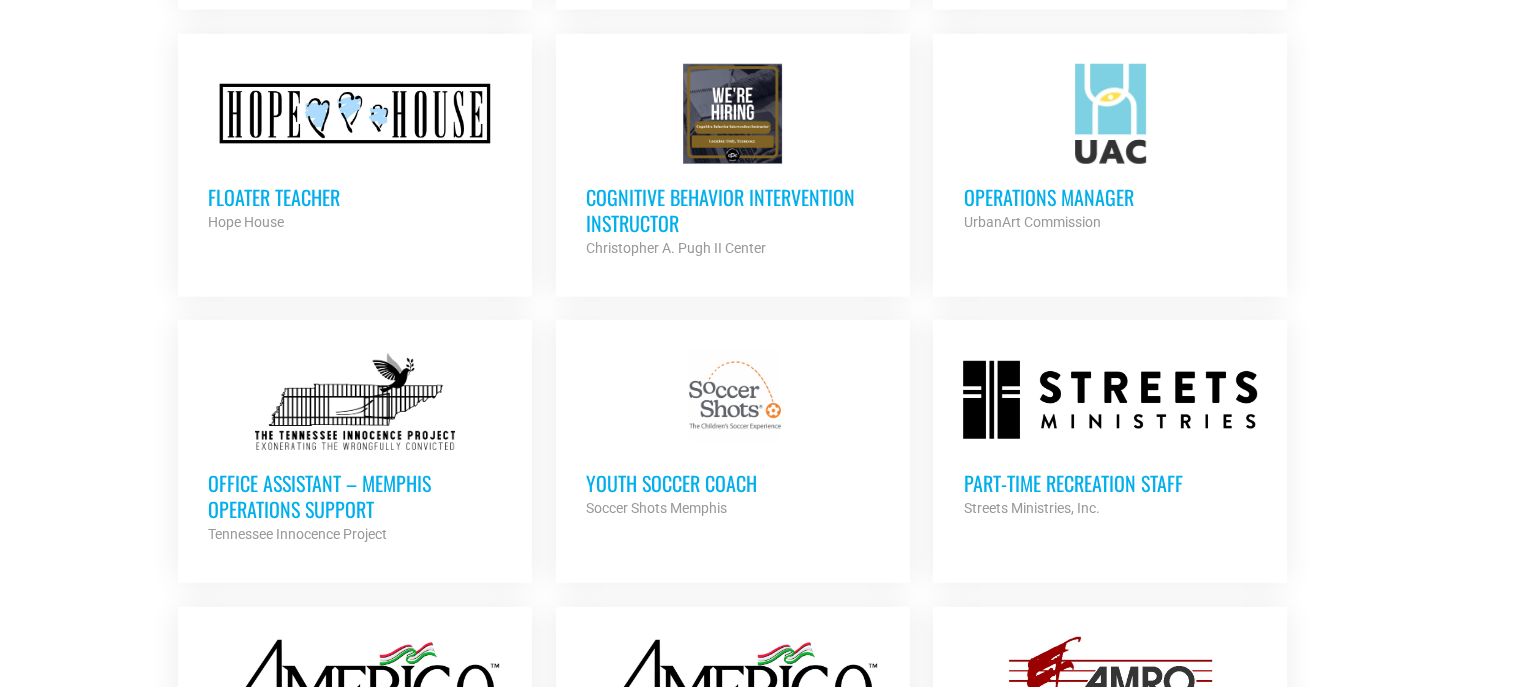click on "Operations Manager" at bounding box center [1110, 197] 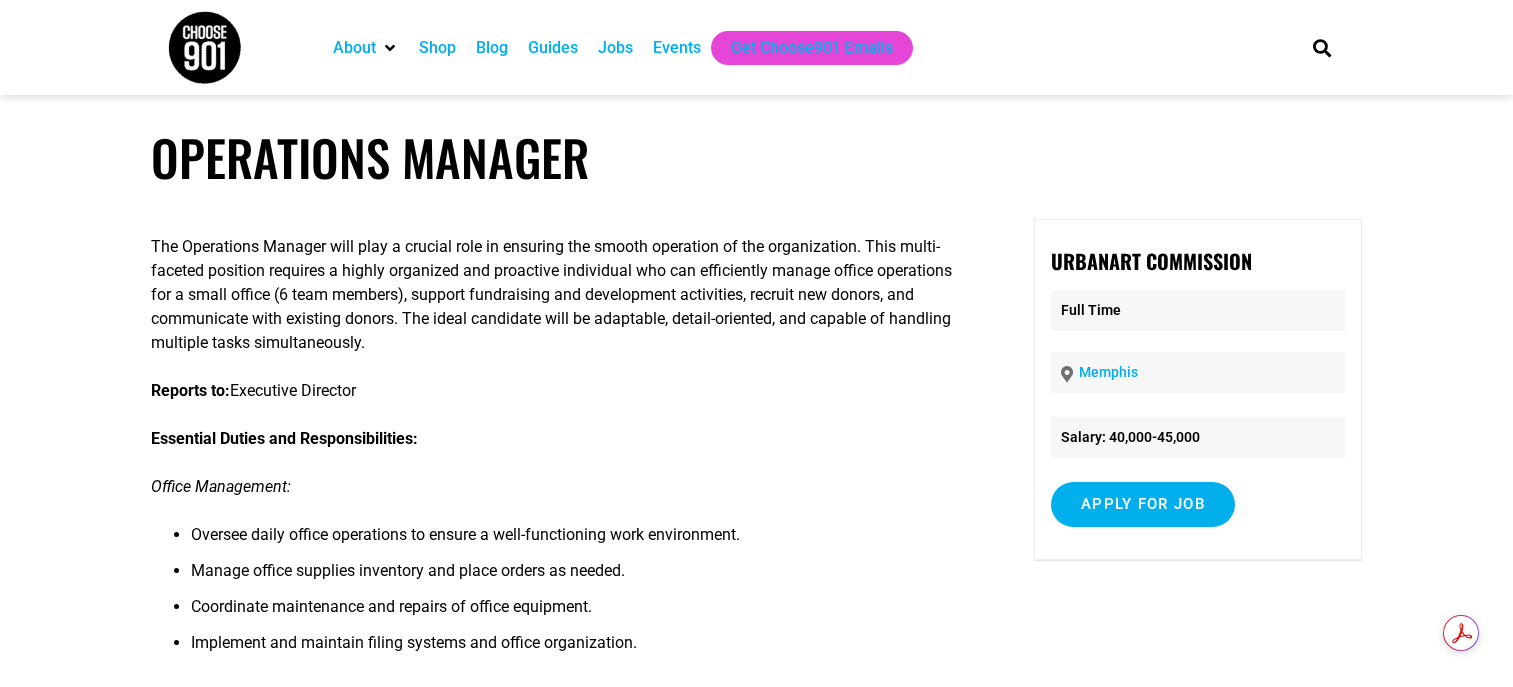scroll, scrollTop: 0, scrollLeft: 0, axis: both 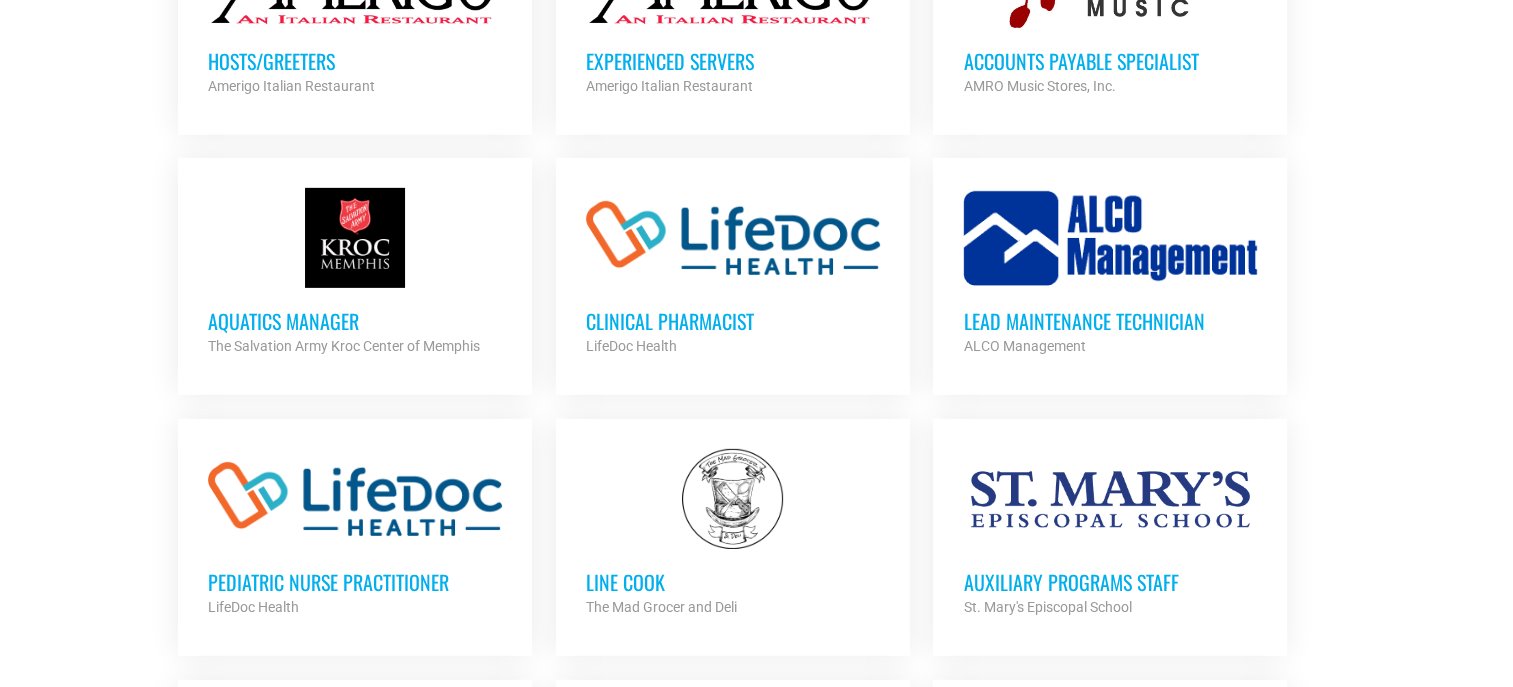 click at bounding box center (1110, 238) 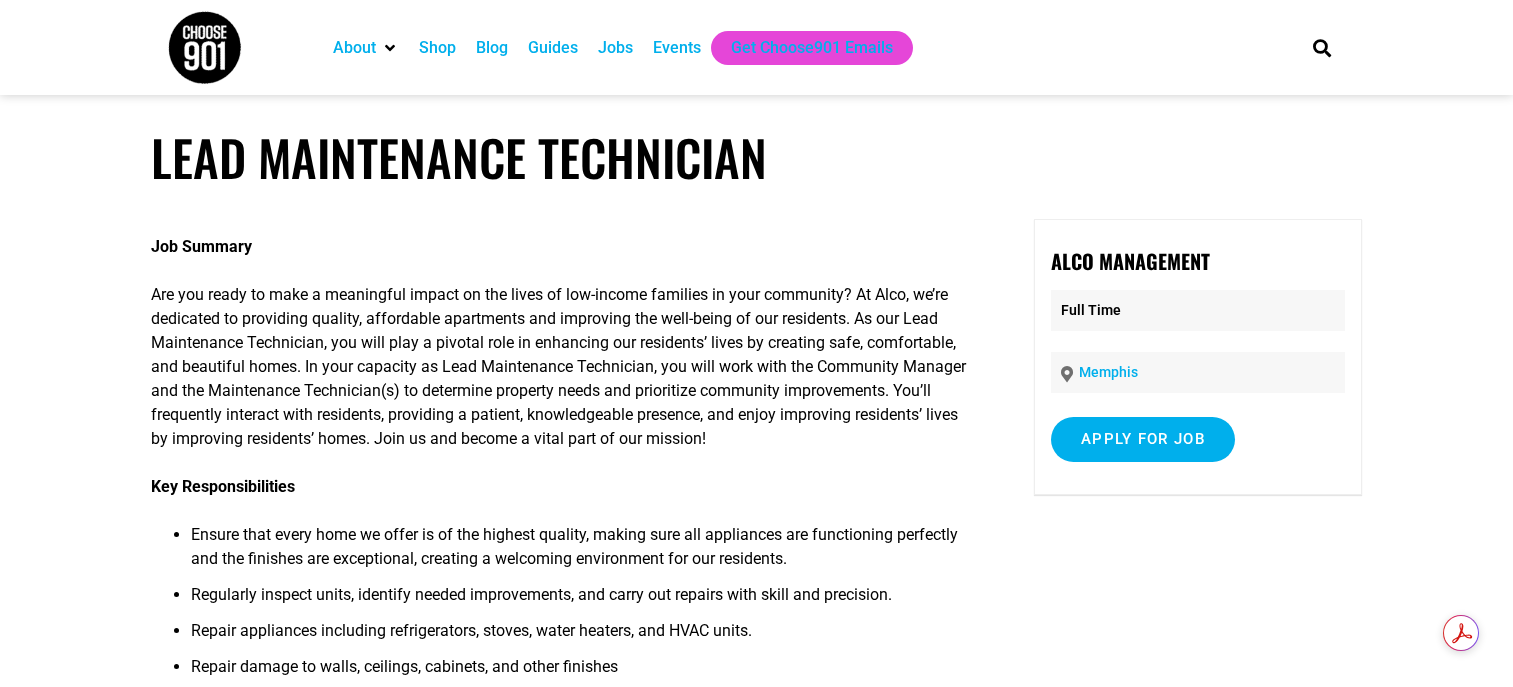 scroll, scrollTop: 0, scrollLeft: 0, axis: both 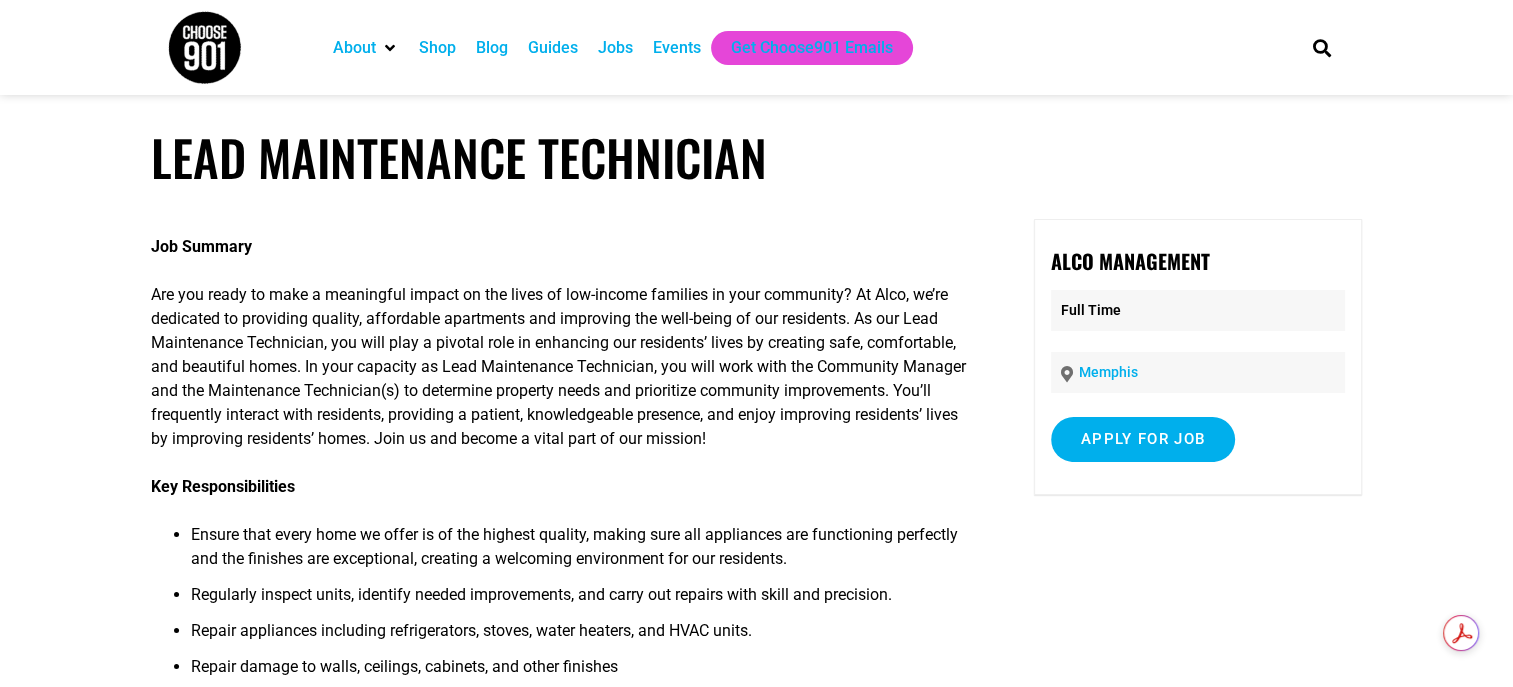 drag, startPoint x: 0, startPoint y: 0, endPoint x: 1085, endPoint y: 205, distance: 1104.1965 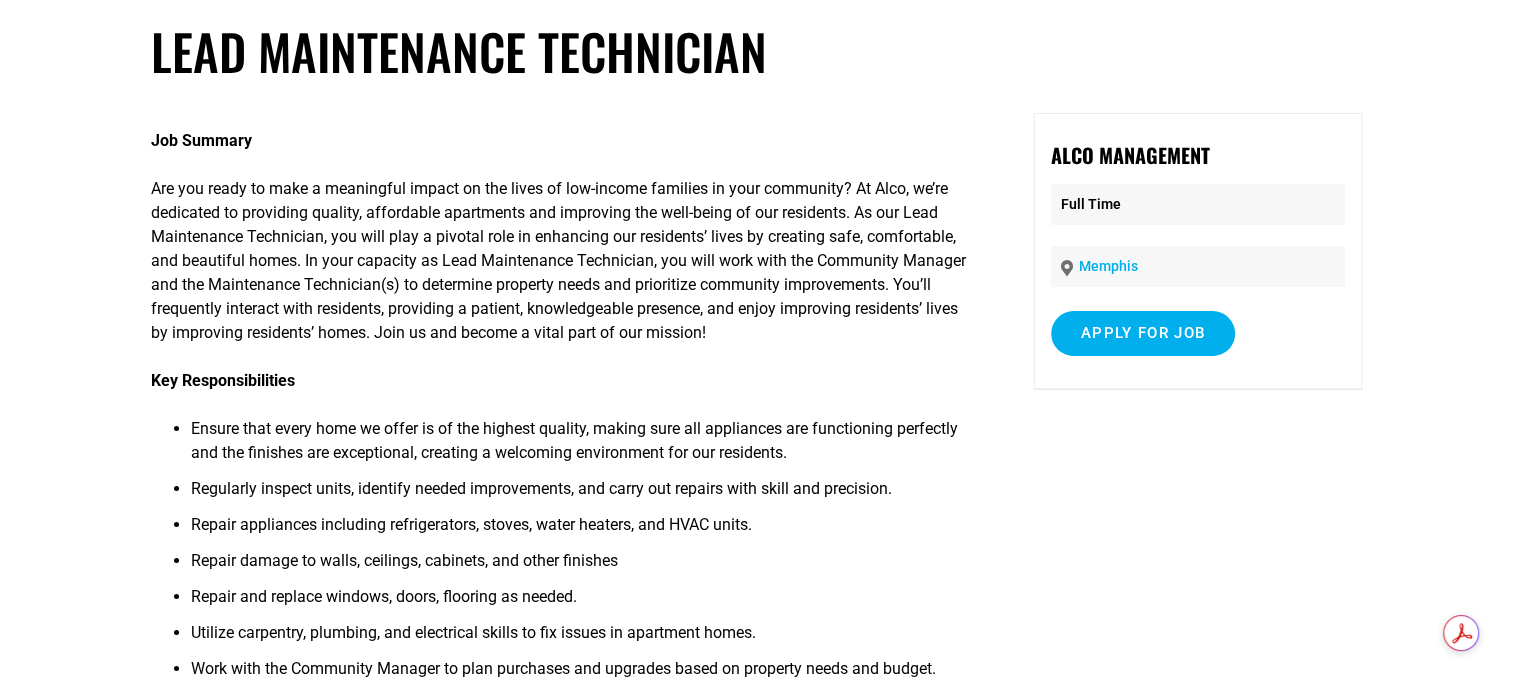 scroll, scrollTop: 0, scrollLeft: 0, axis: both 